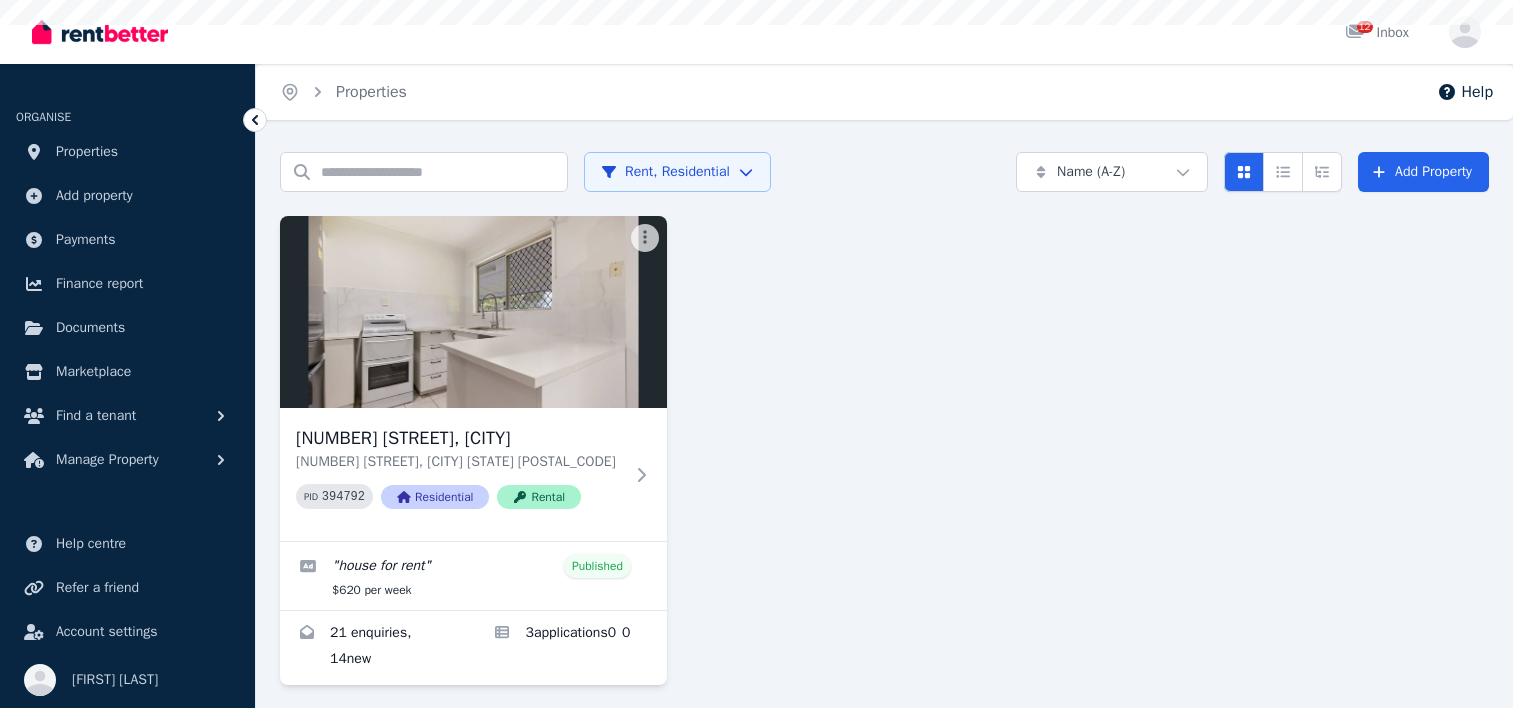 scroll, scrollTop: 0, scrollLeft: 0, axis: both 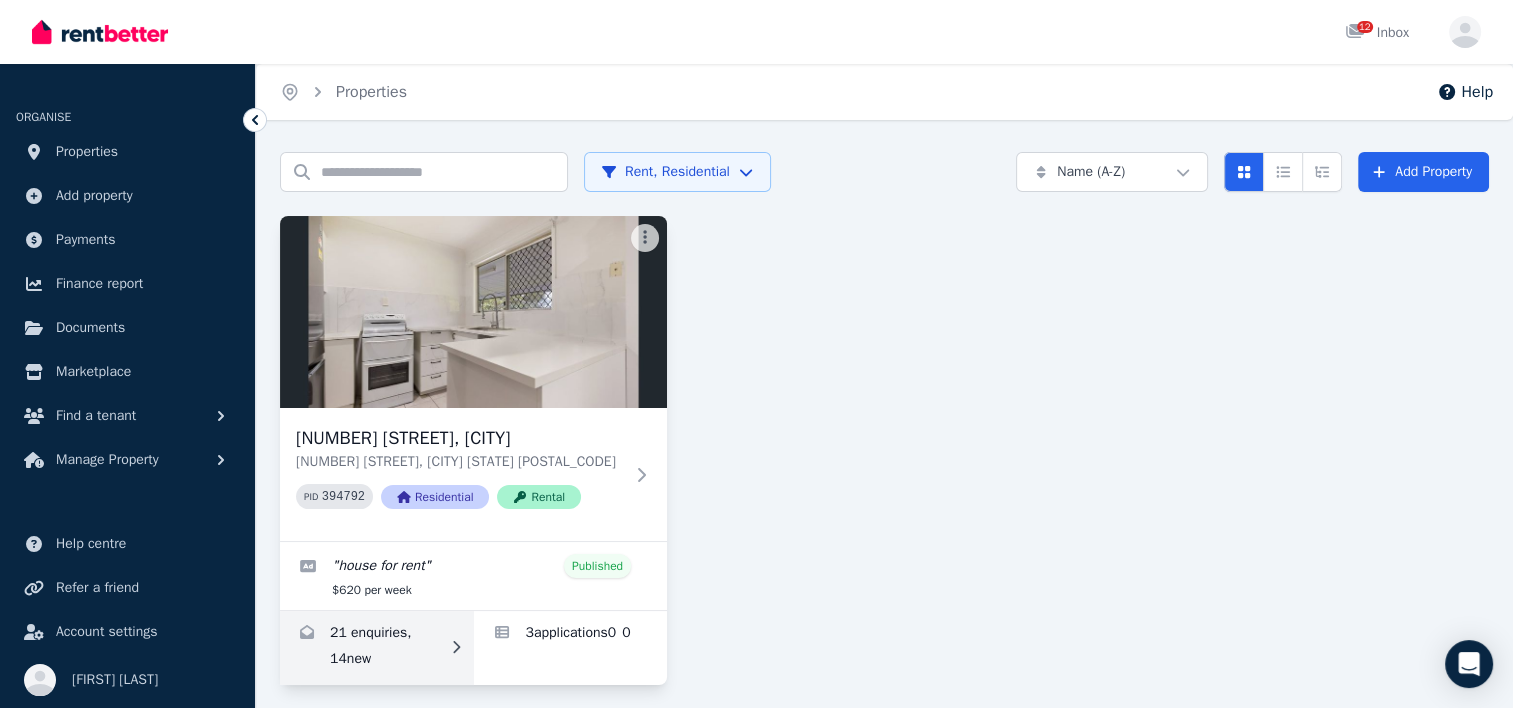 click at bounding box center (377, 648) 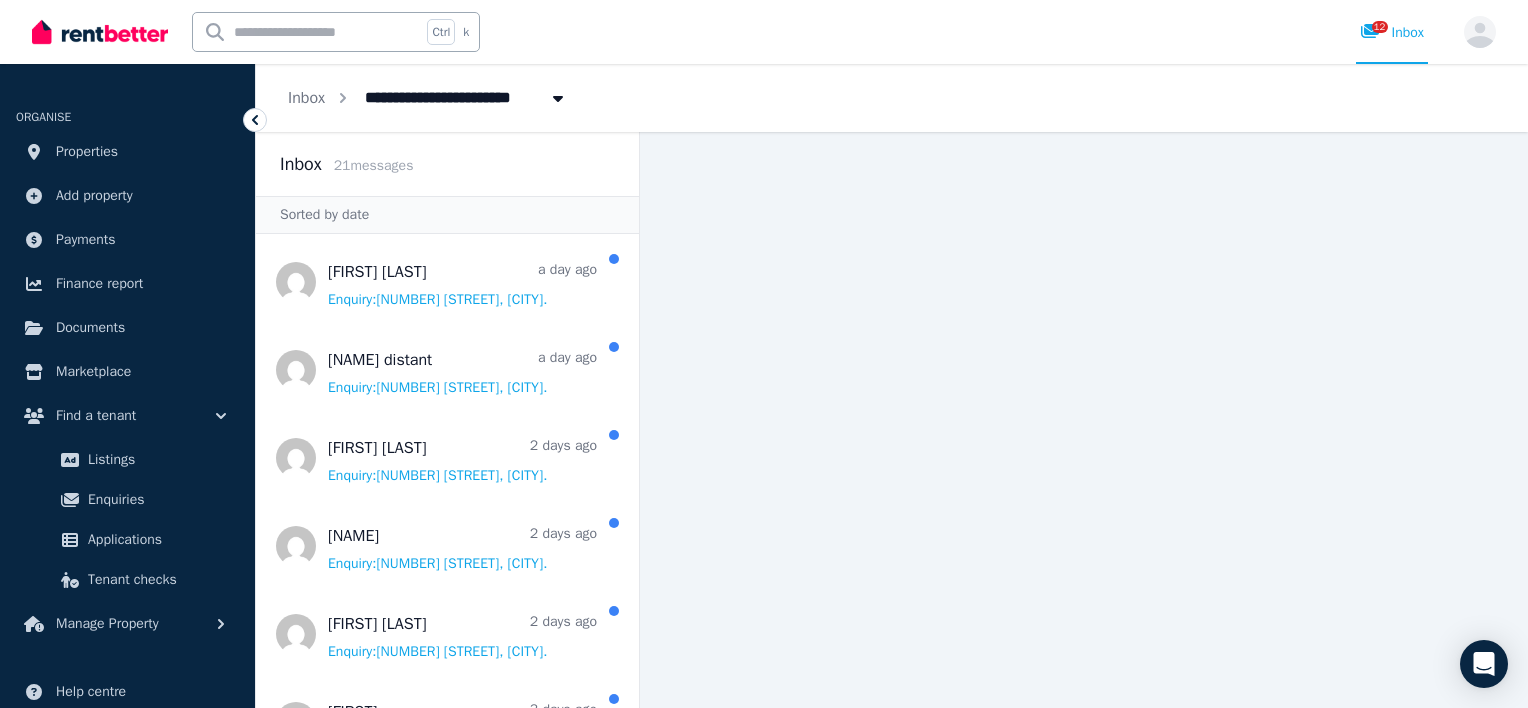 scroll, scrollTop: 50, scrollLeft: 0, axis: vertical 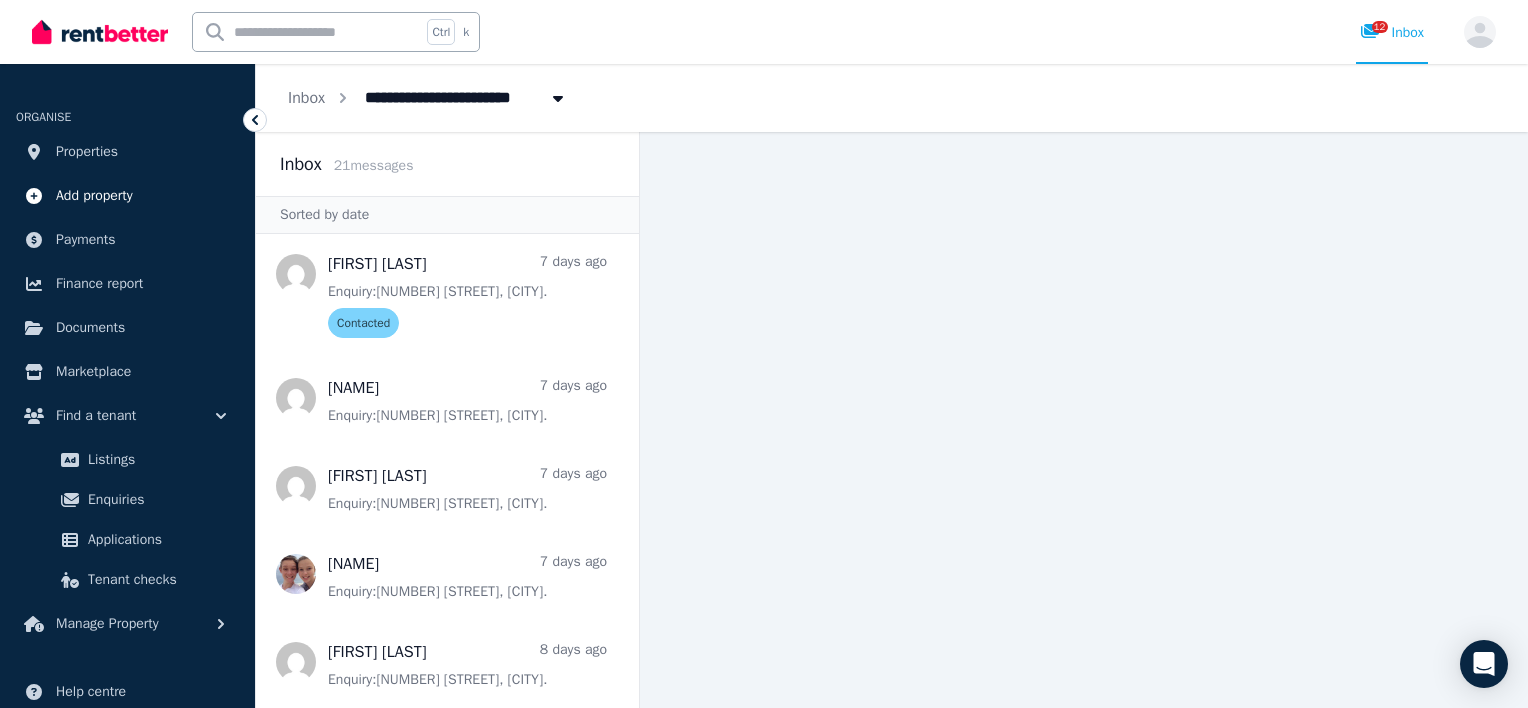 click on "Add property" at bounding box center (94, 196) 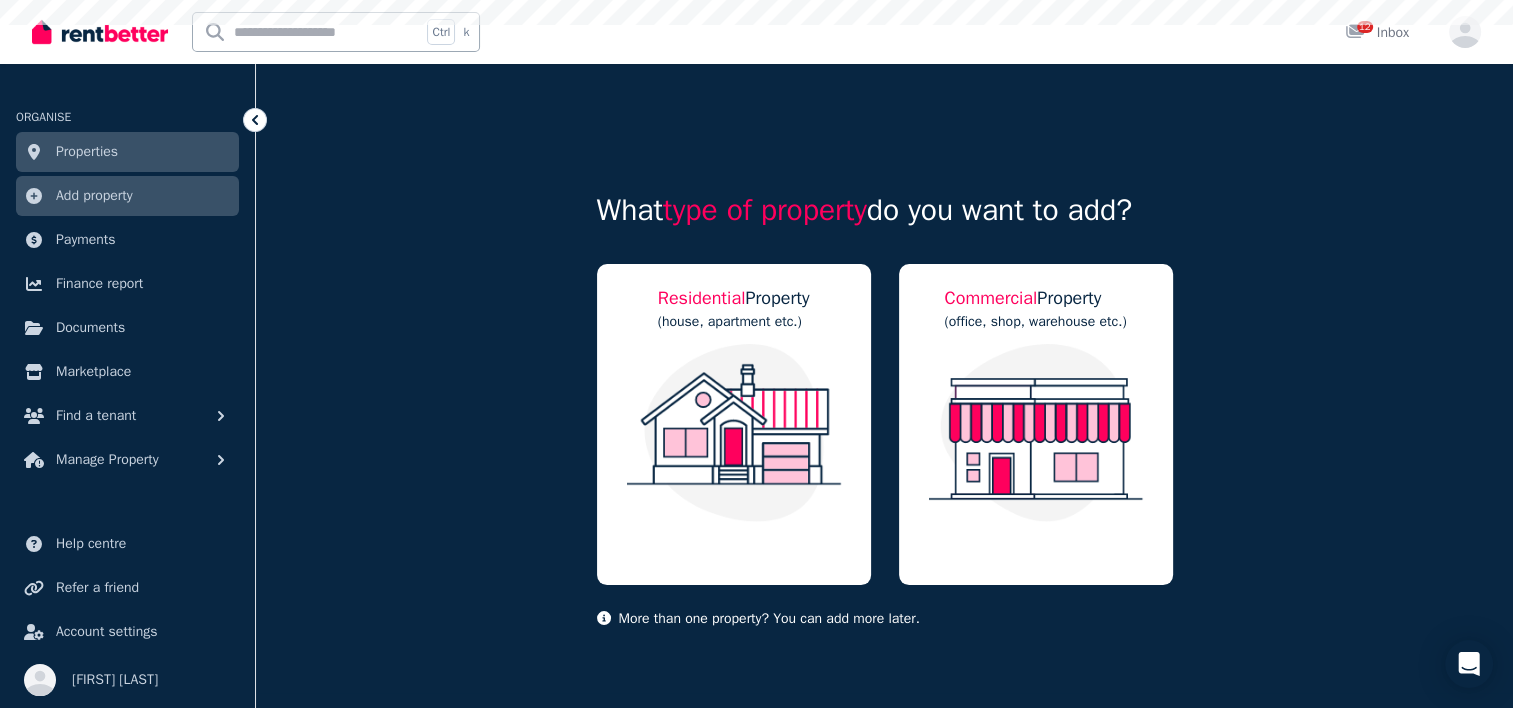 click on "Open main menu Ctrl k 12 Inbox Open user menu ORGANISE Properties Add property Payments Finance report Documents Marketplace Find a tenant Manage Property Help centre Refer a friend Account settings Your profile [FIRST] [LAST] What type of property do you want to add? Residential Property (house, apartment etc.) Commercial Property (office, shop, warehouse etc.) More than one property? You can add more later." at bounding box center (756, 354) 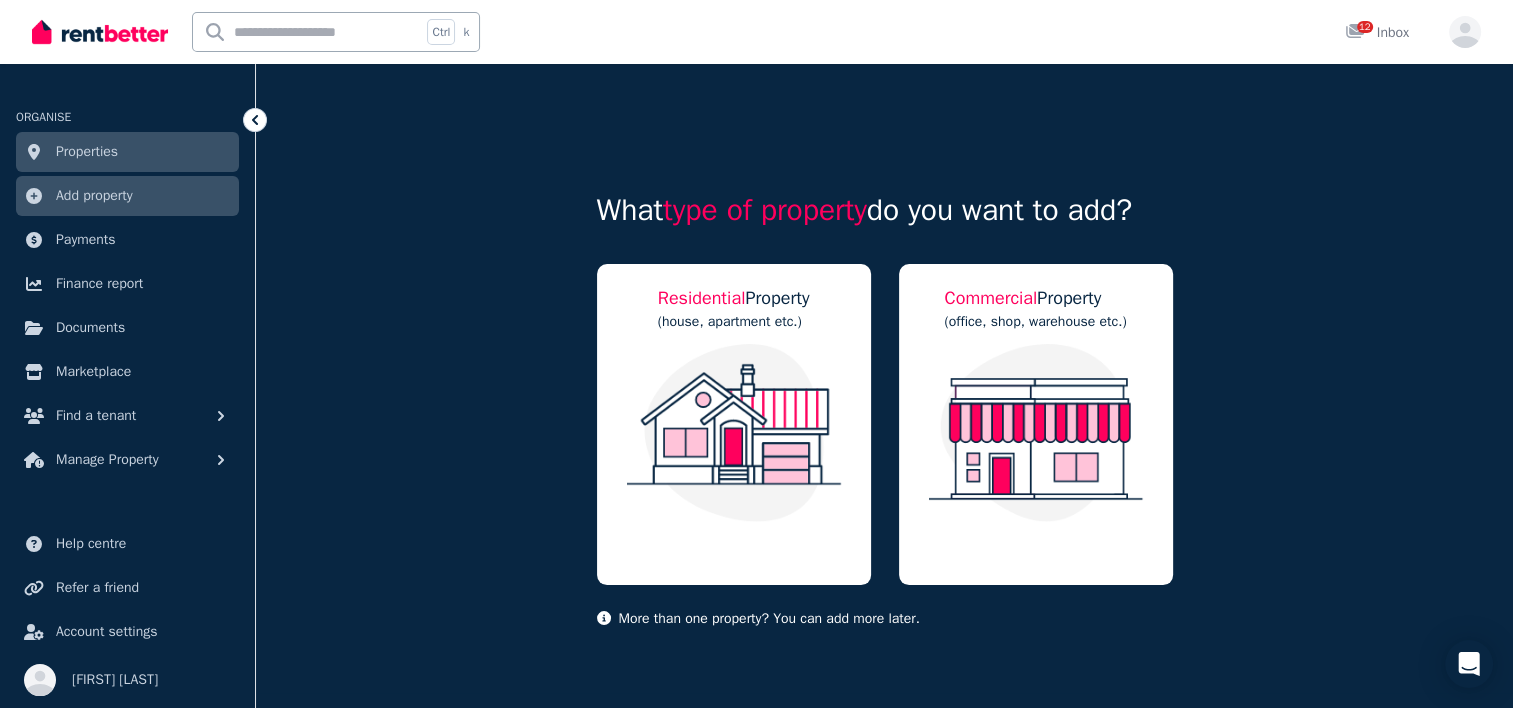 drag, startPoint x: 128, startPoint y: 188, endPoint x: 97, endPoint y: 142, distance: 55.470715 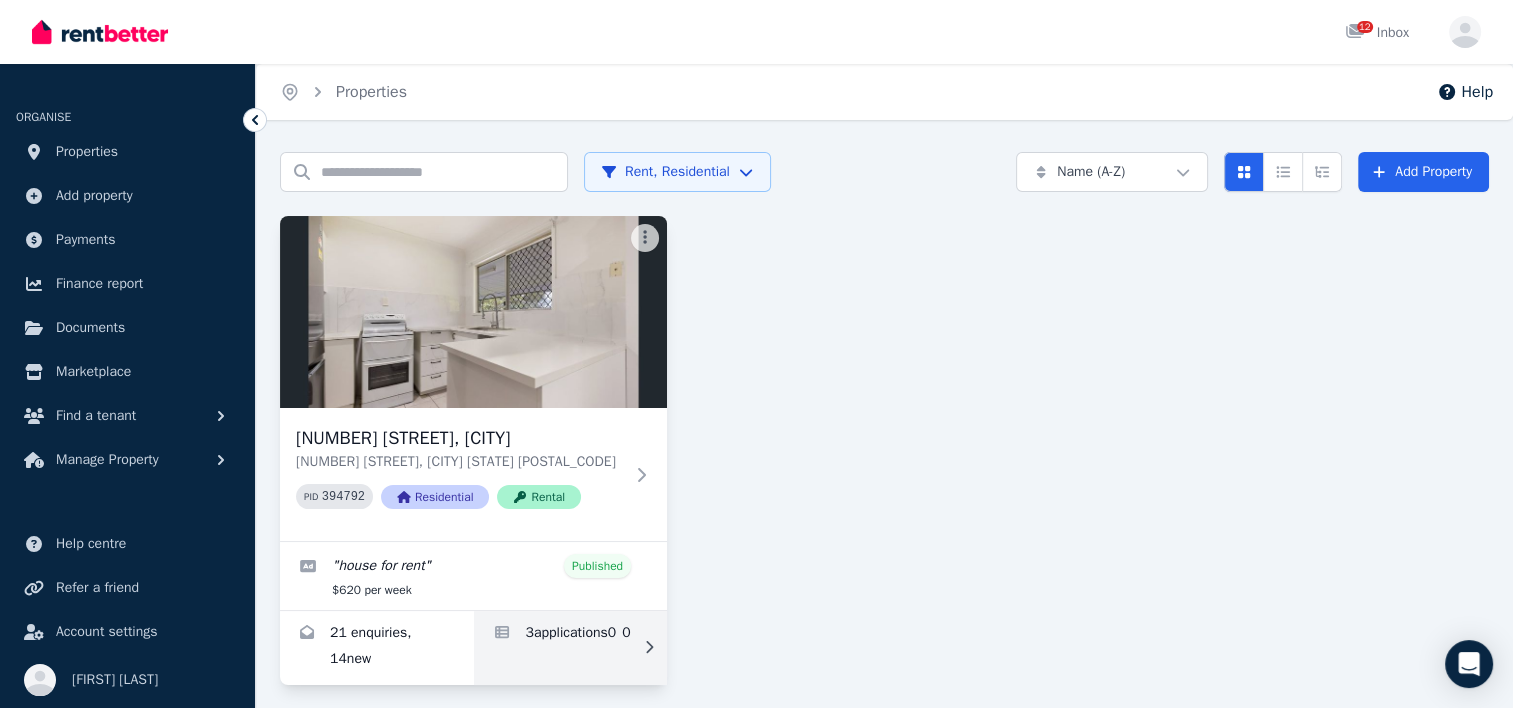 click at bounding box center [571, 648] 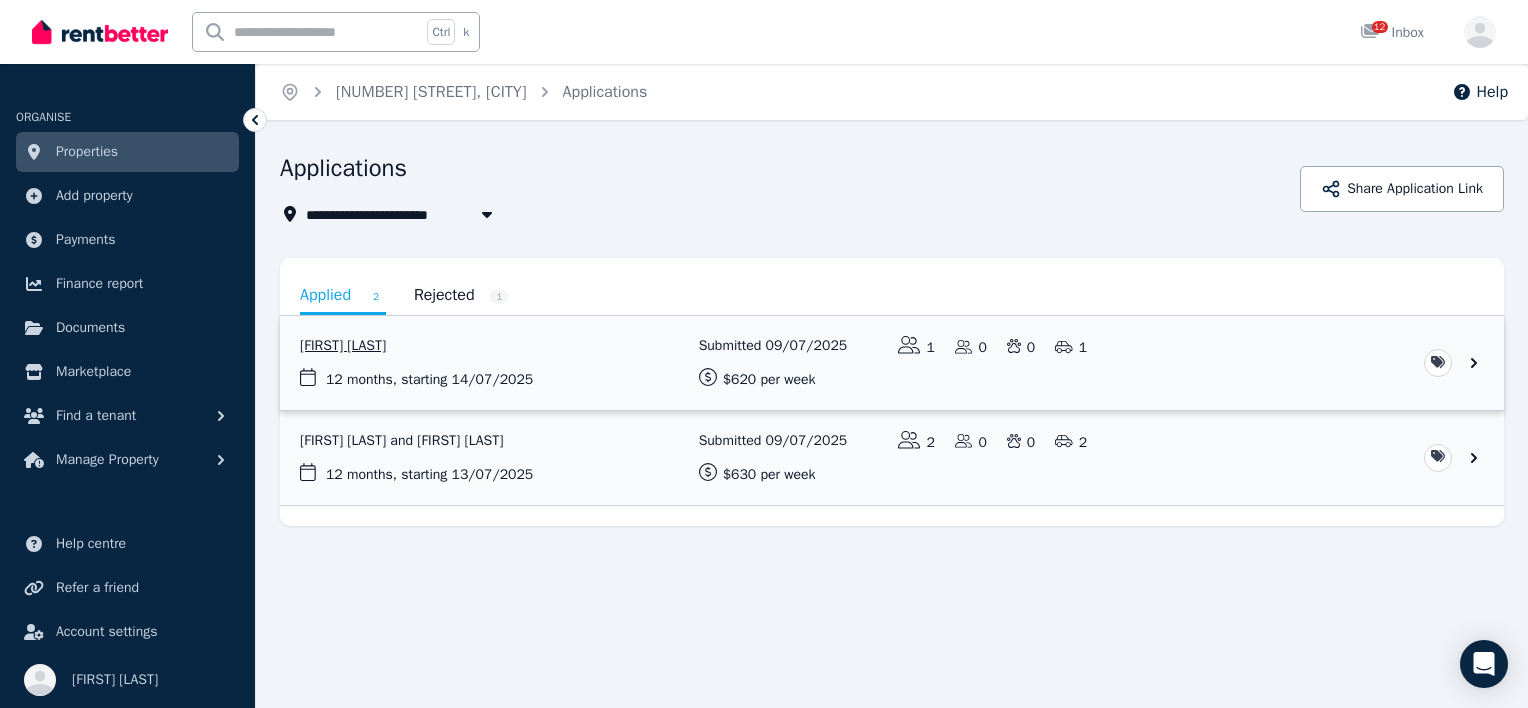 click at bounding box center (892, 363) 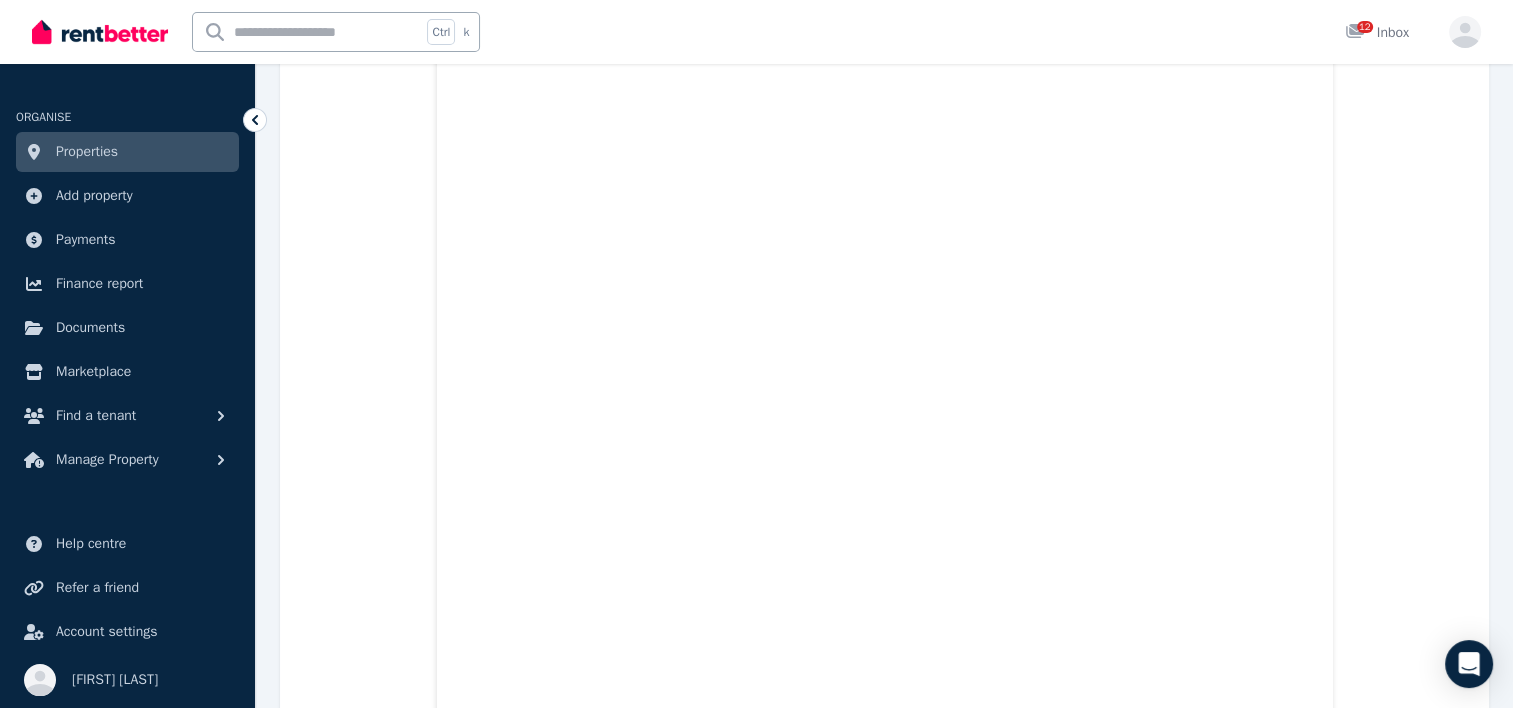 scroll, scrollTop: 583, scrollLeft: 0, axis: vertical 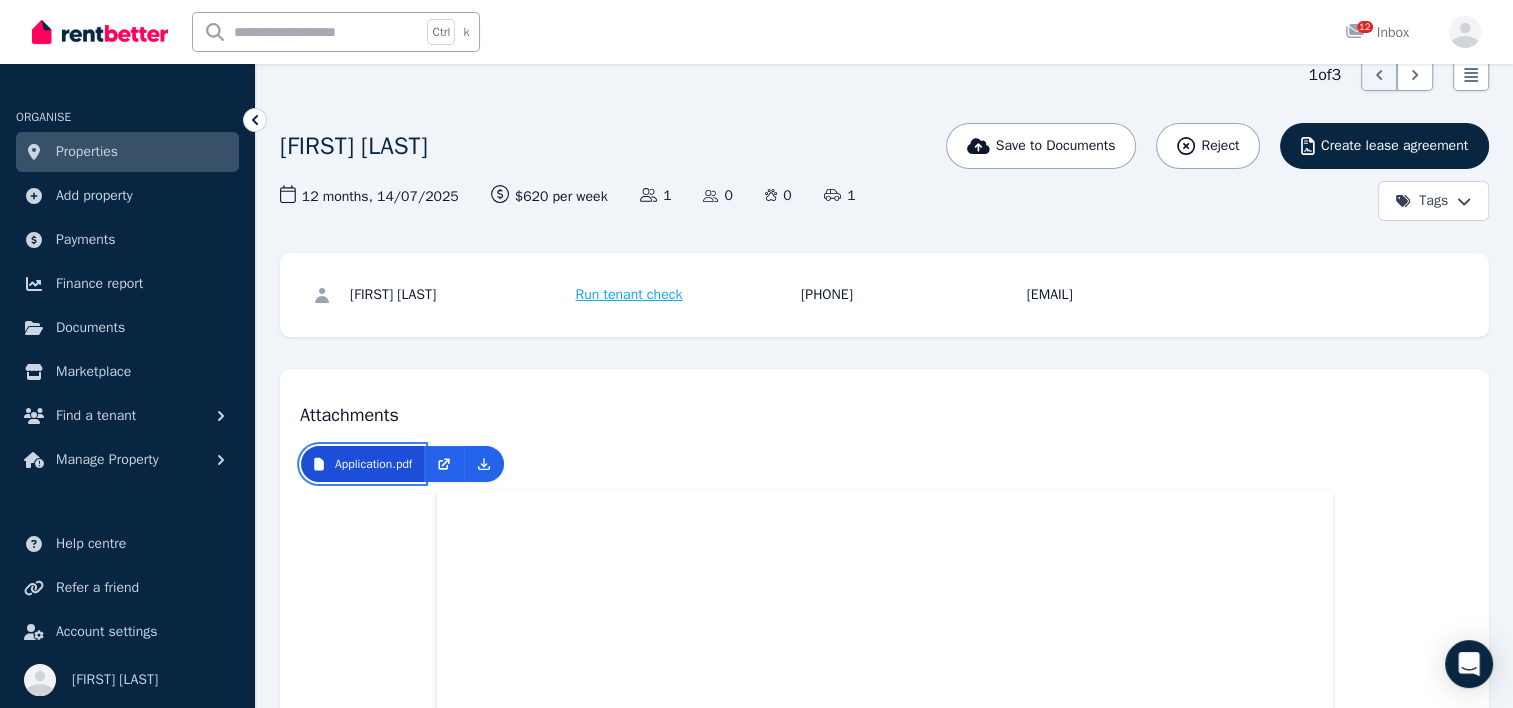 click on "Application.pdf" at bounding box center (373, 464) 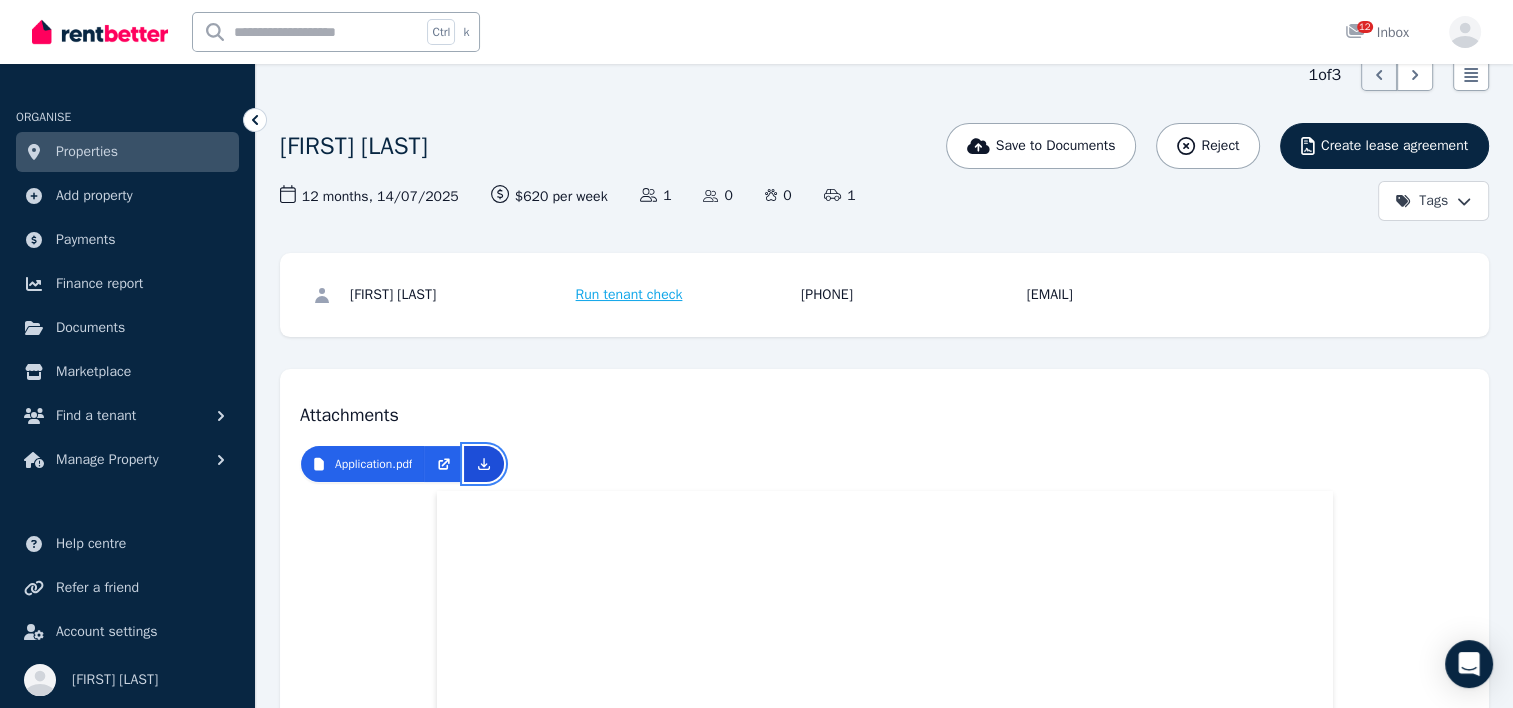 click 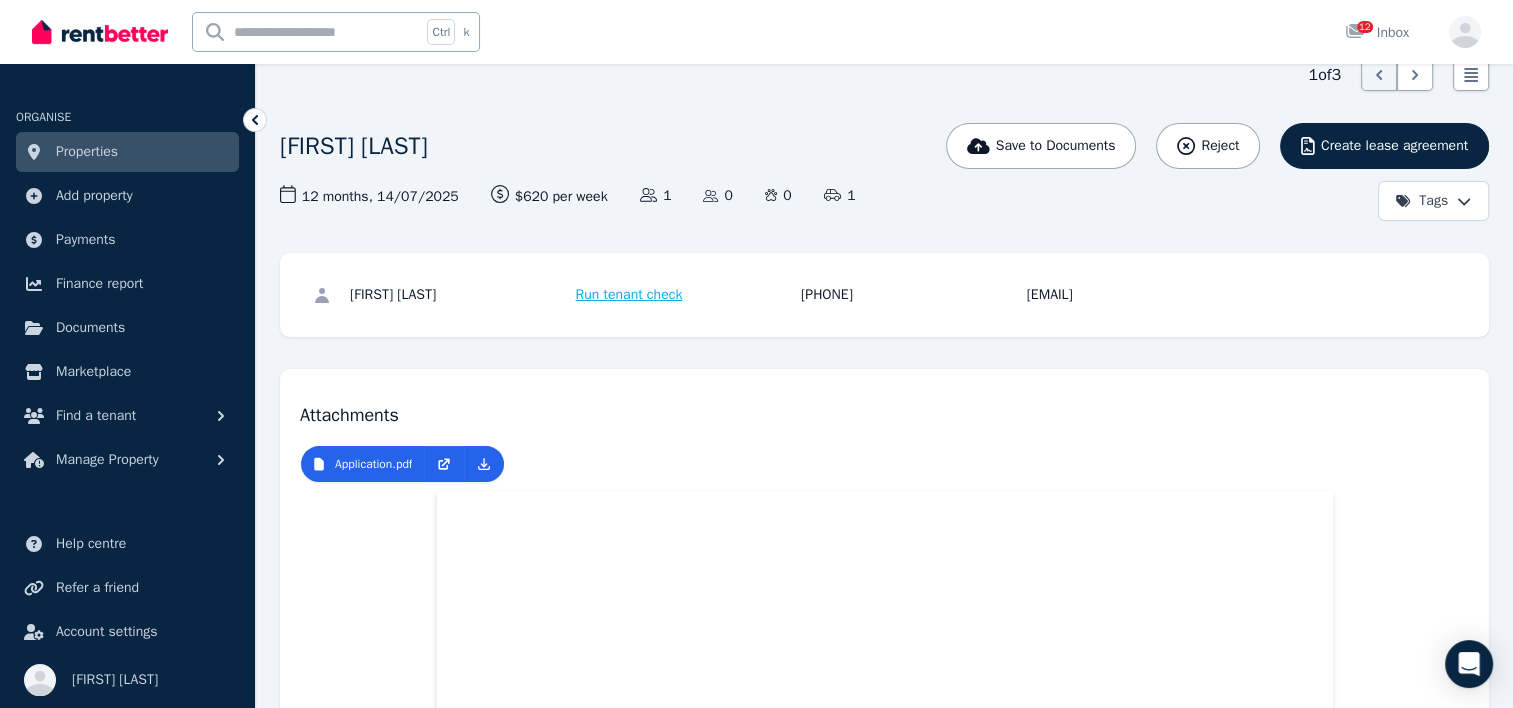 click on "[FIRST] [LAST]" at bounding box center (680, 146) 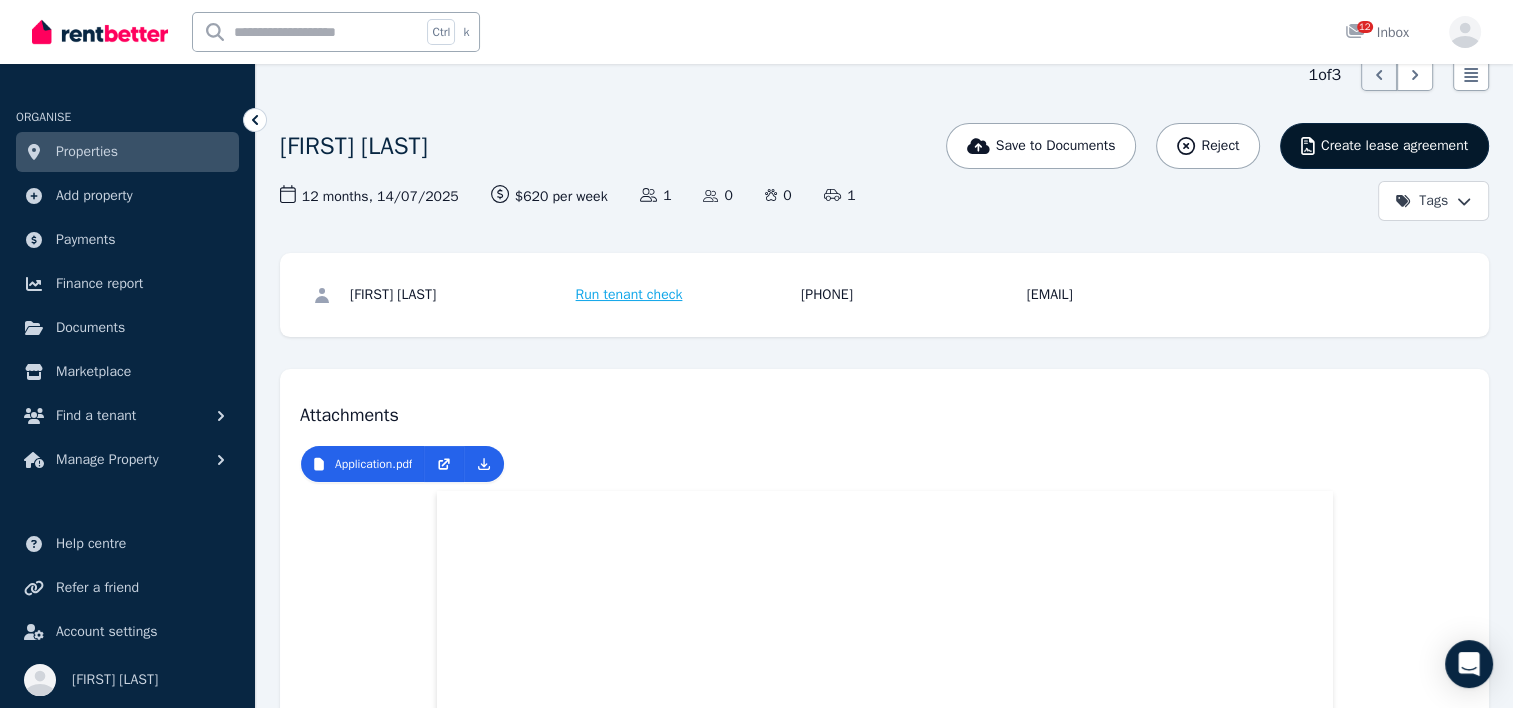 click on "Create lease agreement" at bounding box center [1394, 146] 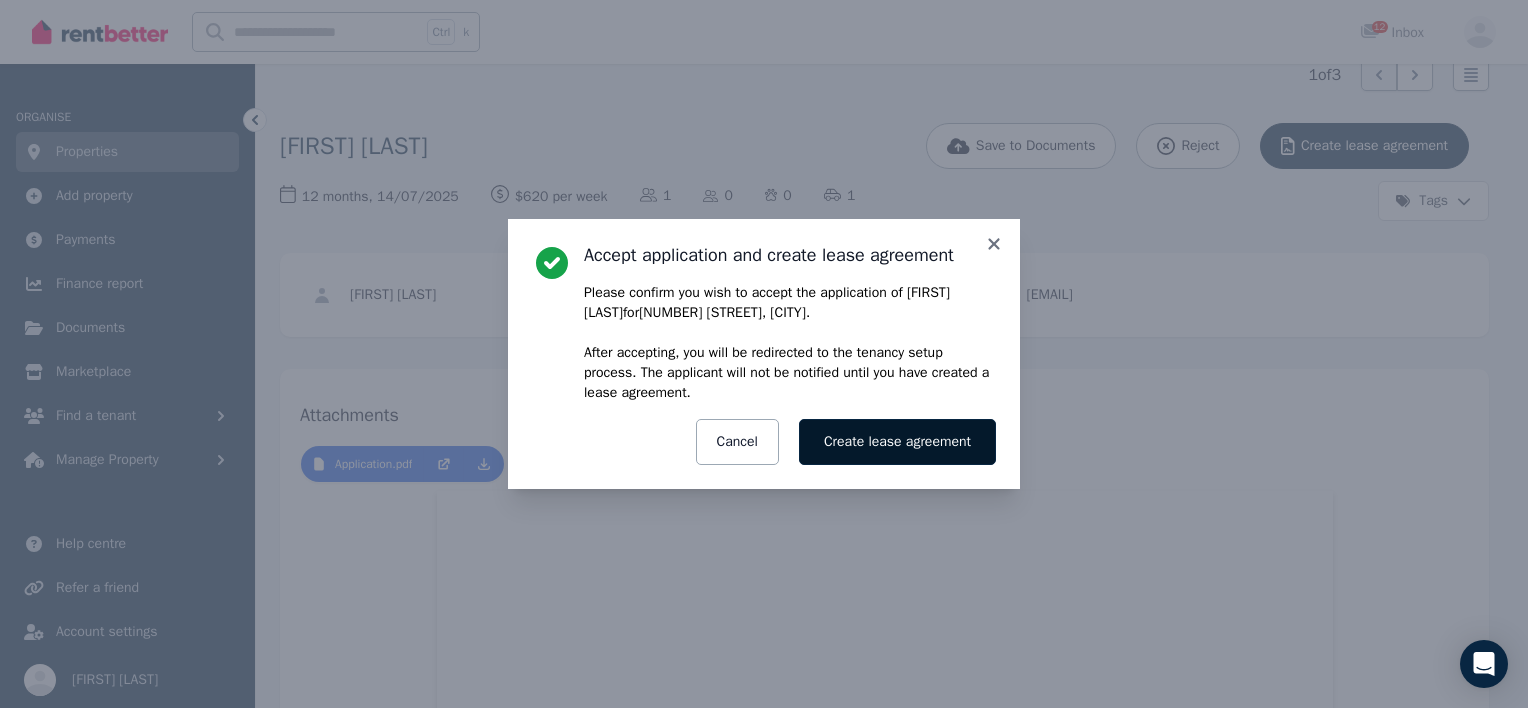 click on "Create lease agreement" at bounding box center [897, 442] 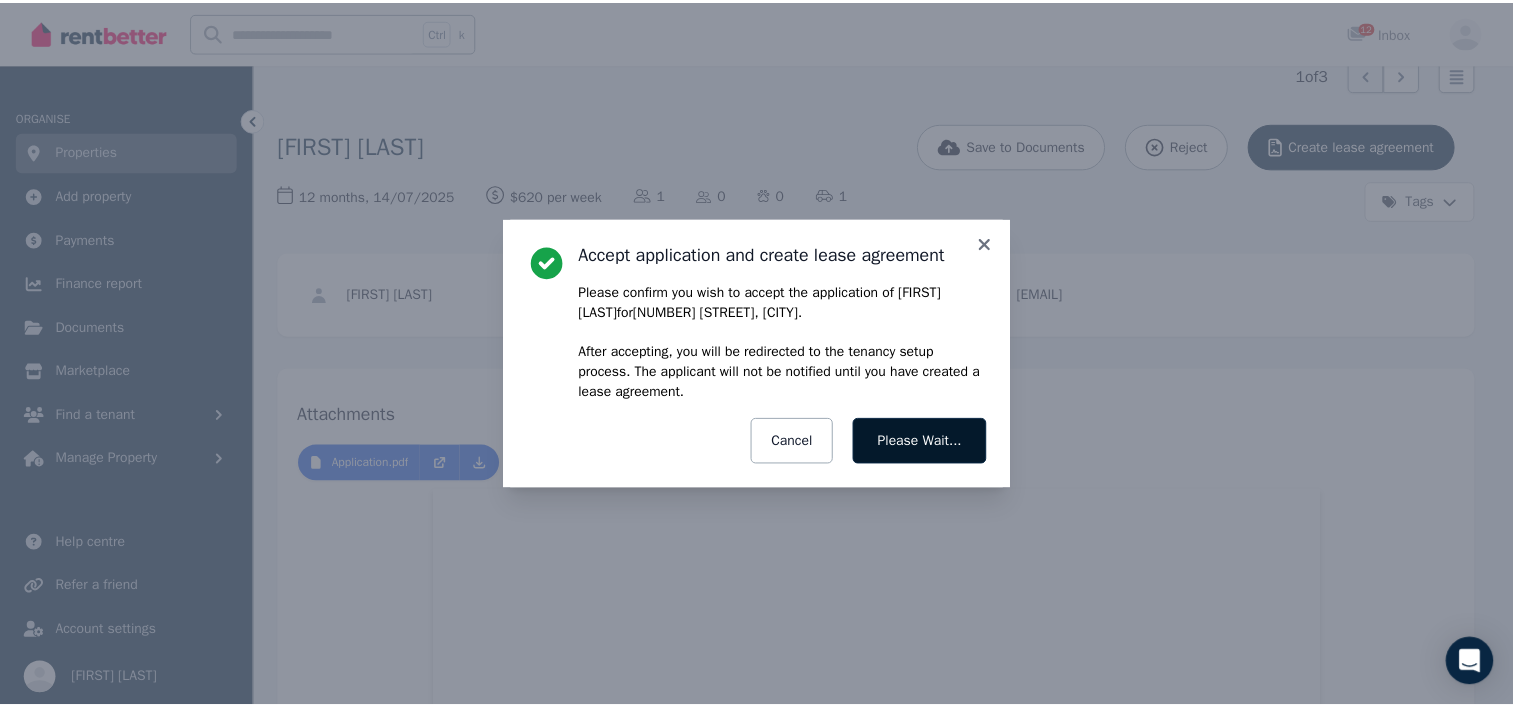 scroll, scrollTop: 0, scrollLeft: 0, axis: both 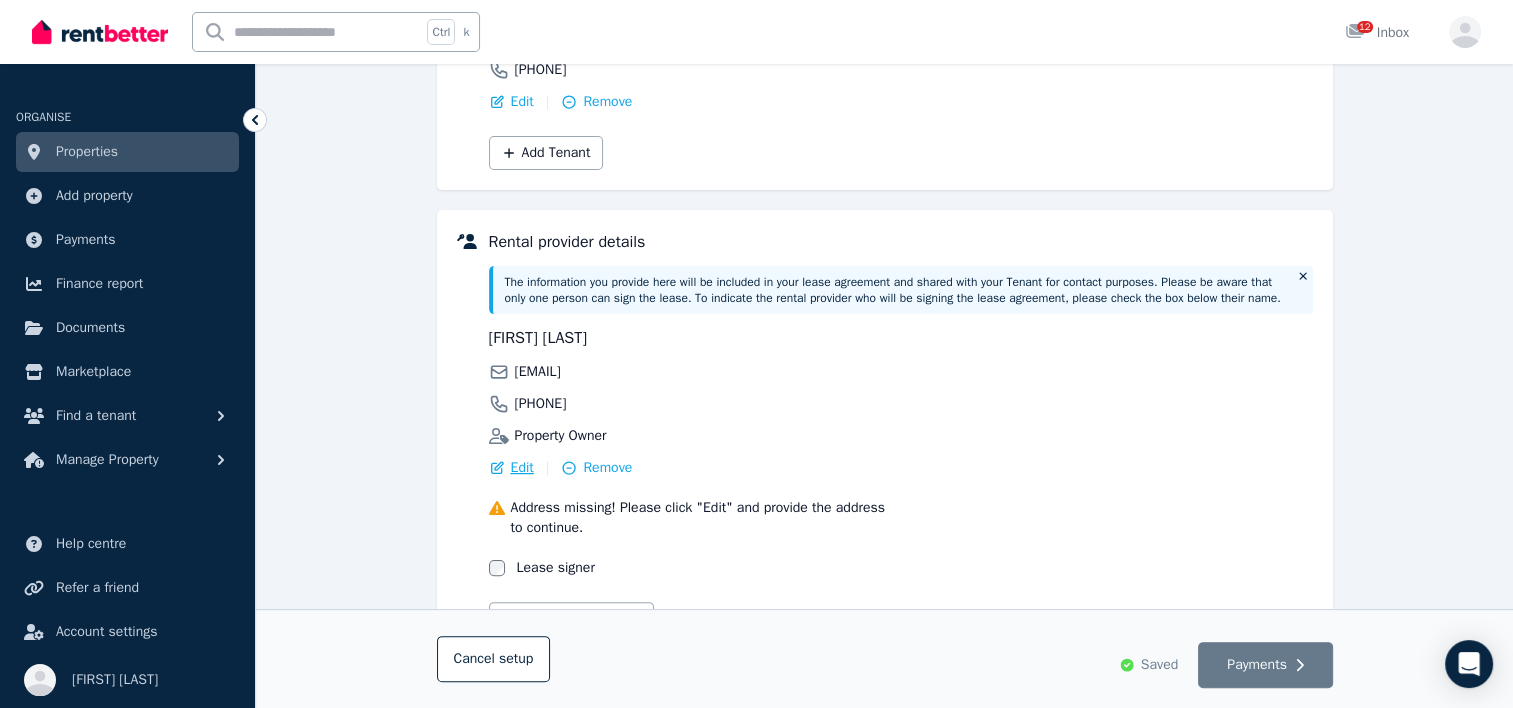 click on "Edit" at bounding box center [522, 468] 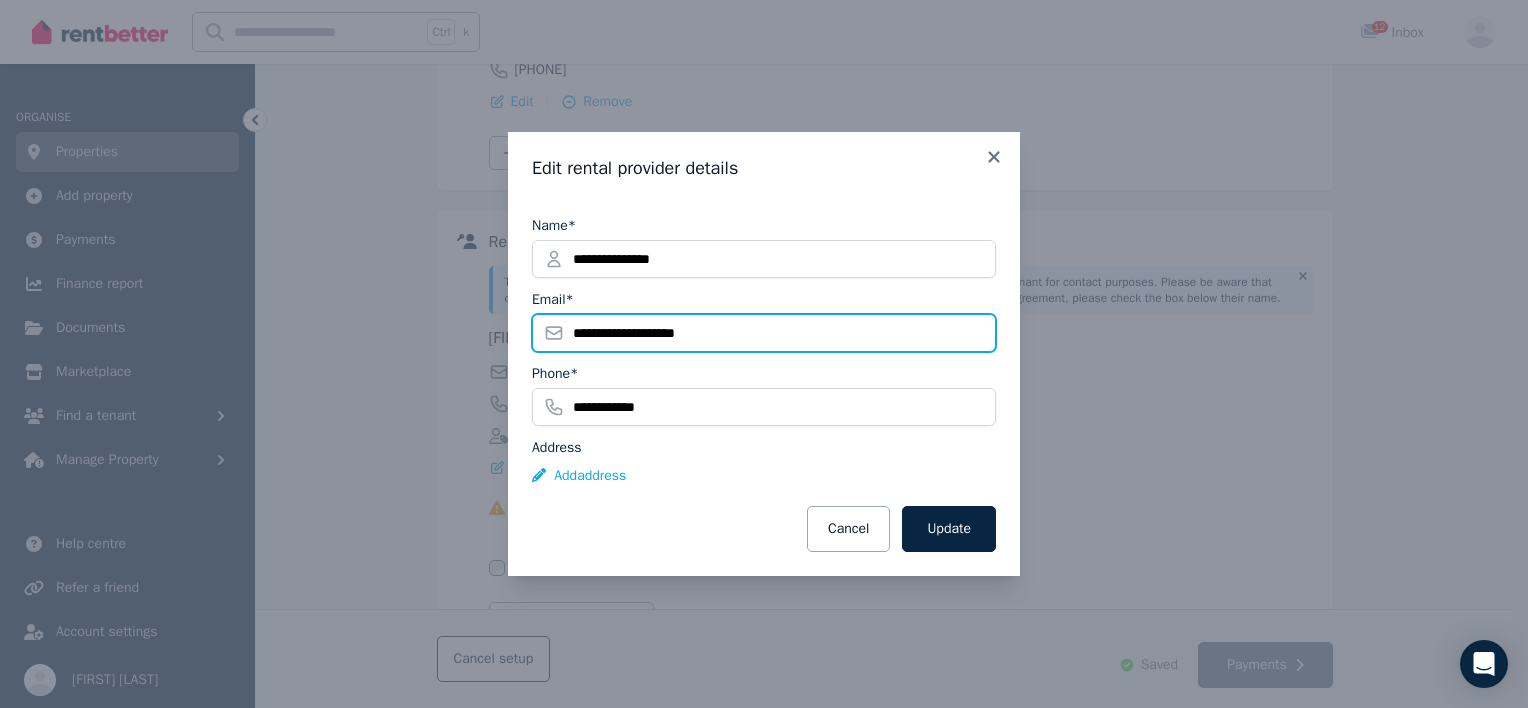 click on "**********" at bounding box center (764, 333) 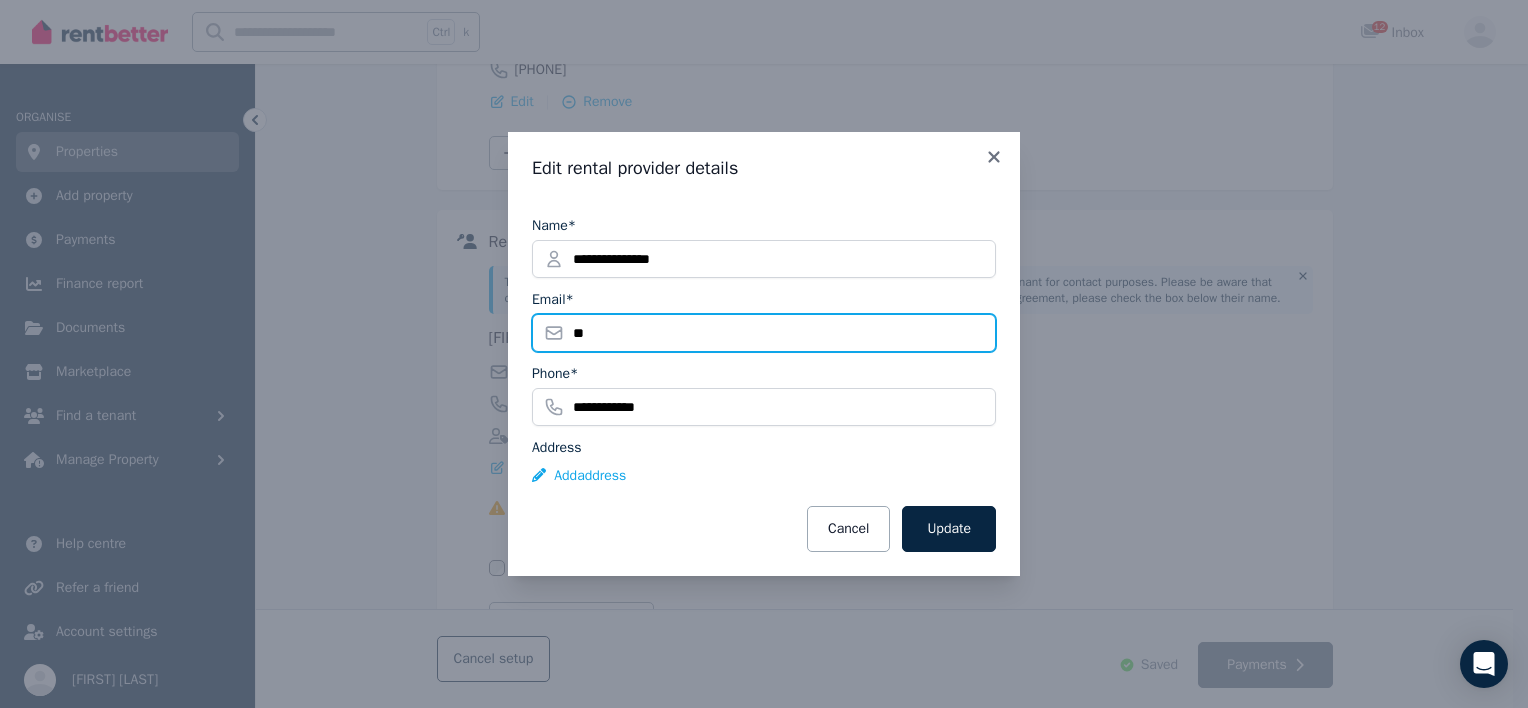 type on "*" 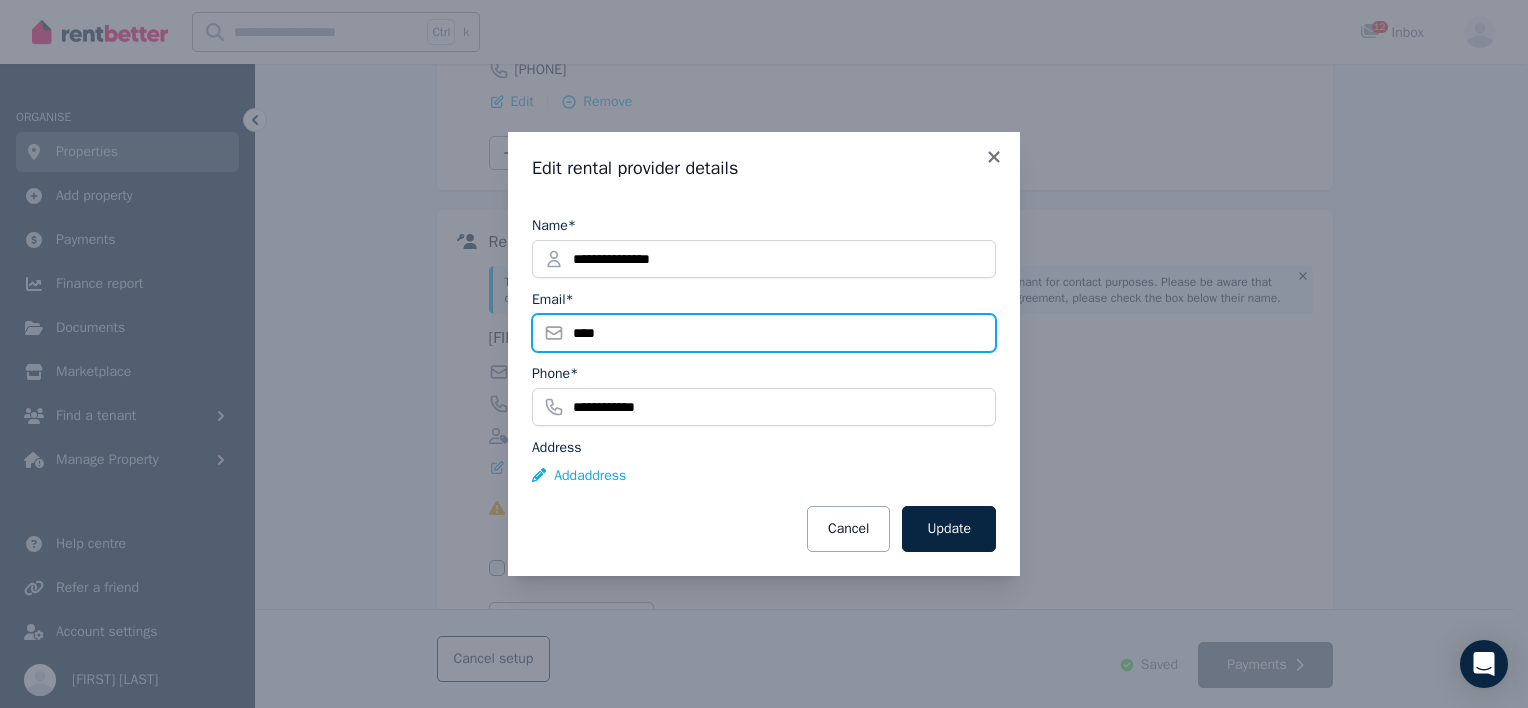type on "**********" 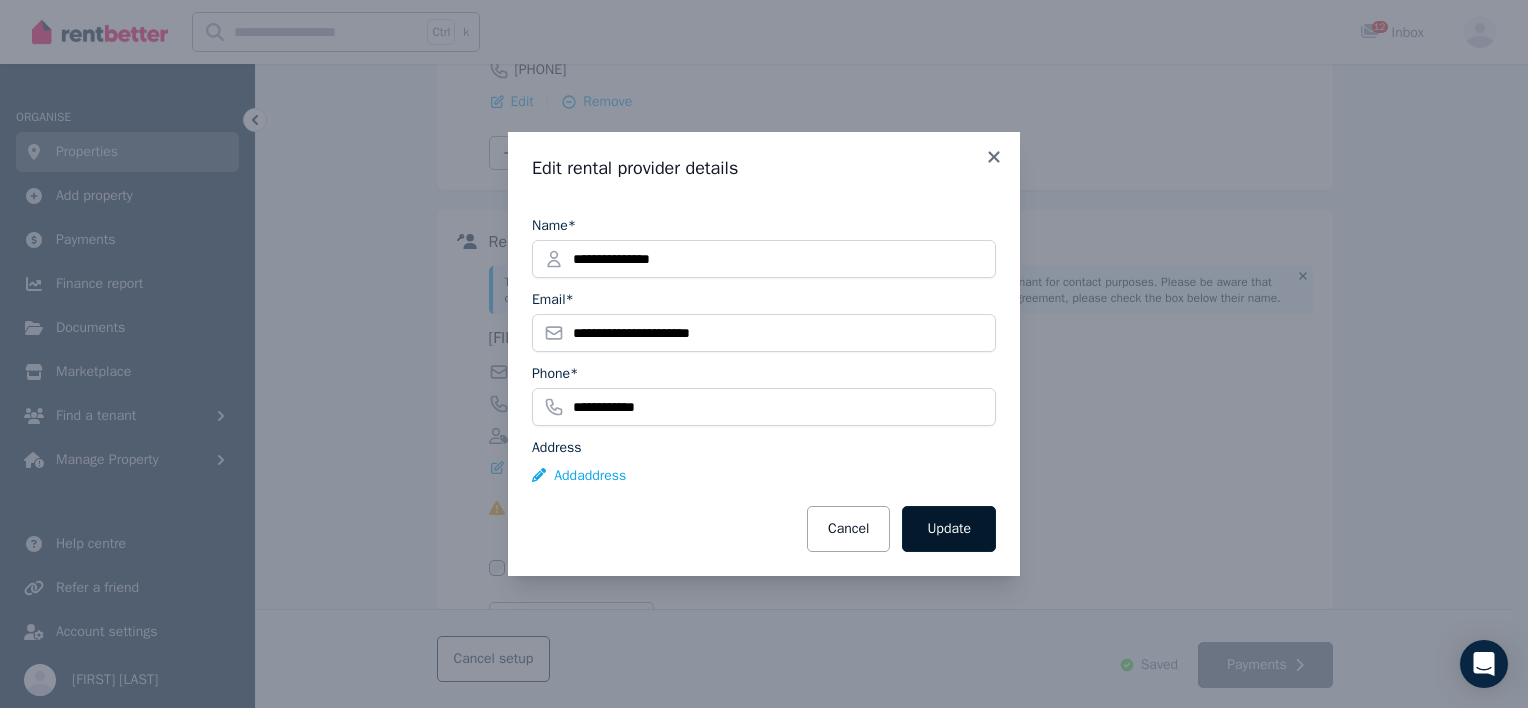 click on "Update" at bounding box center [949, 529] 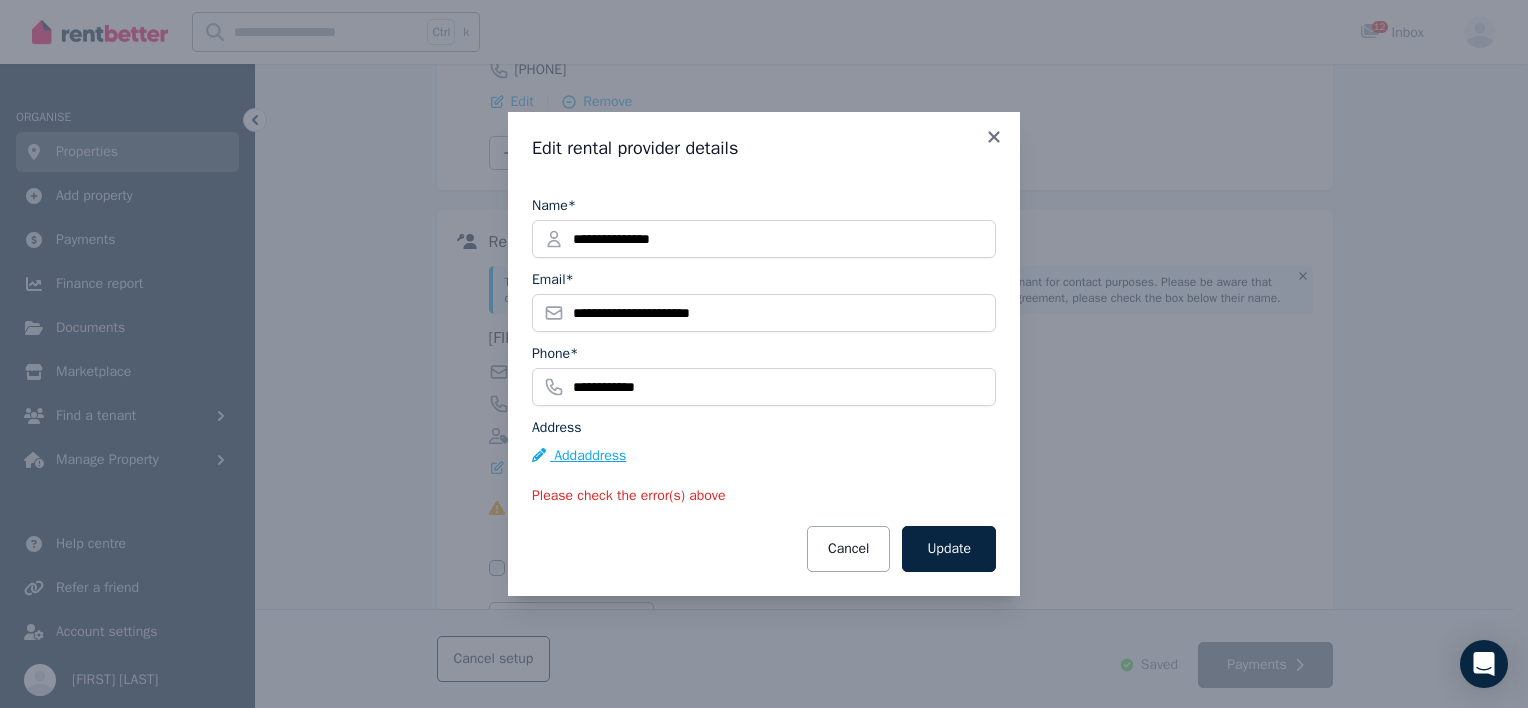 click on "Add  address" at bounding box center [579, 456] 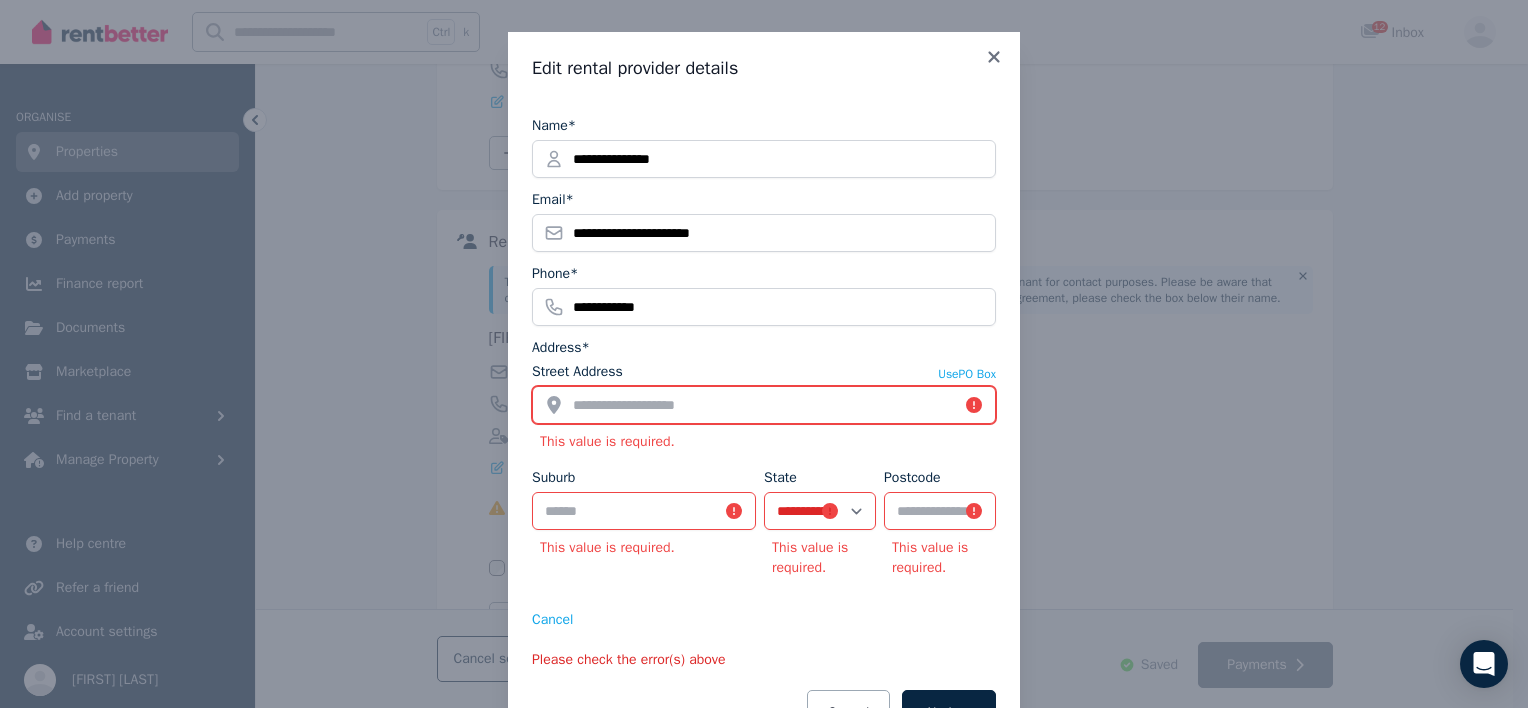 click on "Street Address" at bounding box center (764, 405) 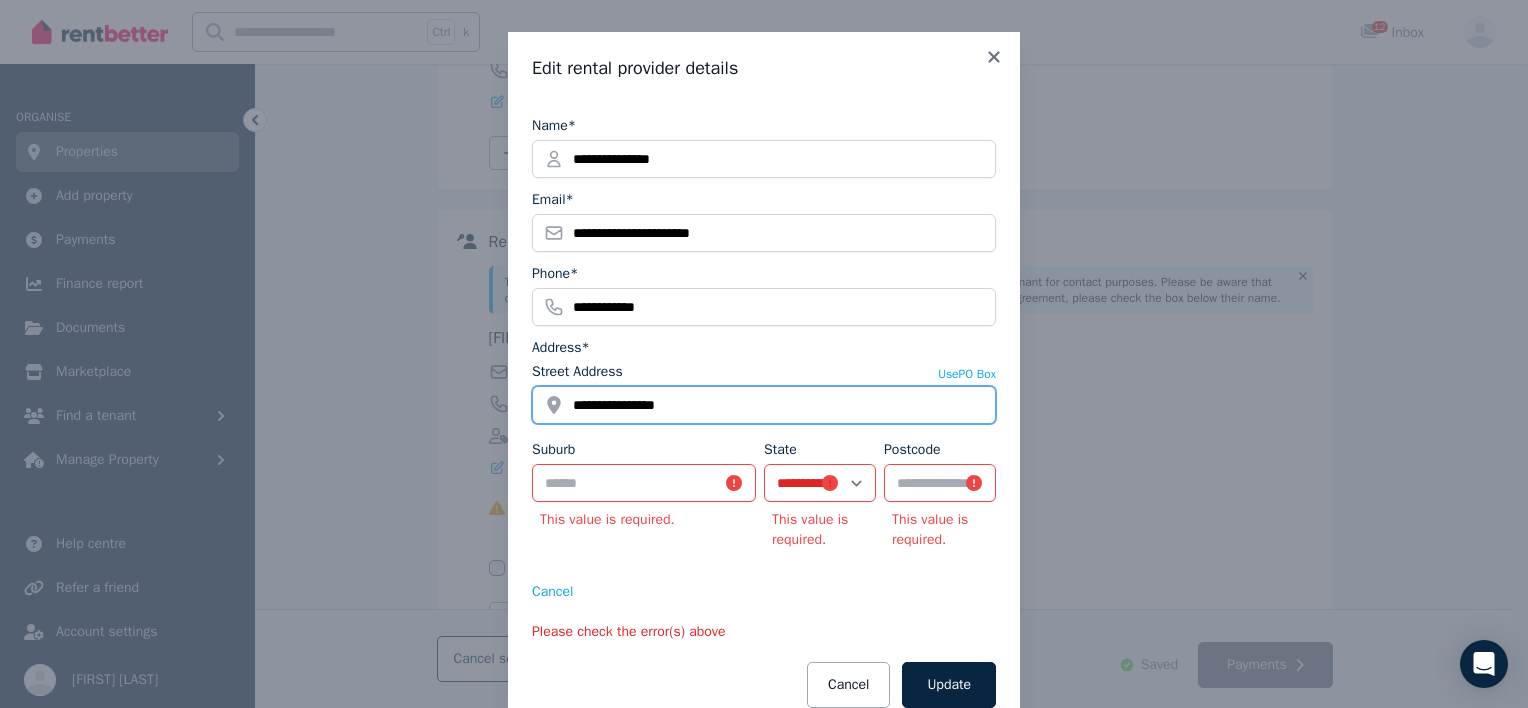 type on "**********" 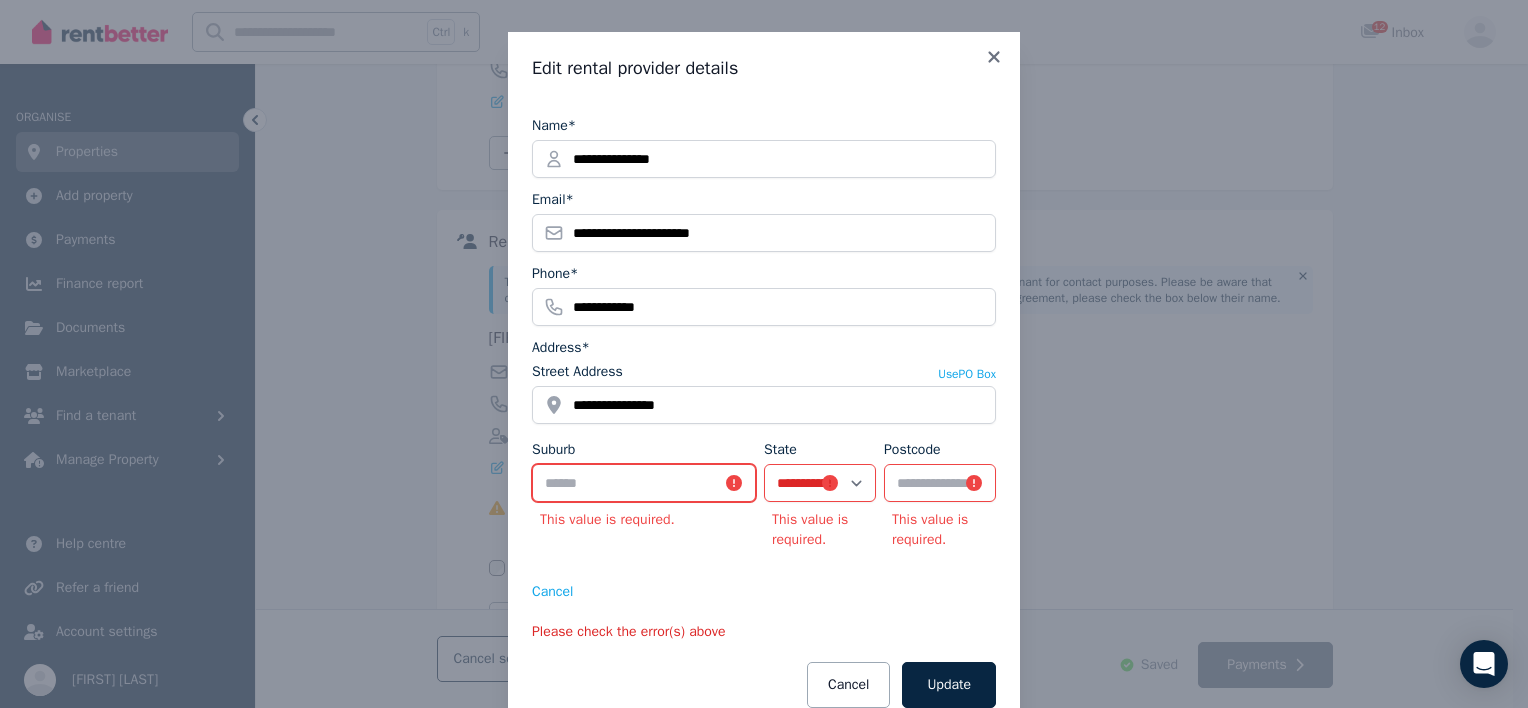 click on "Suburb" at bounding box center [644, 483] 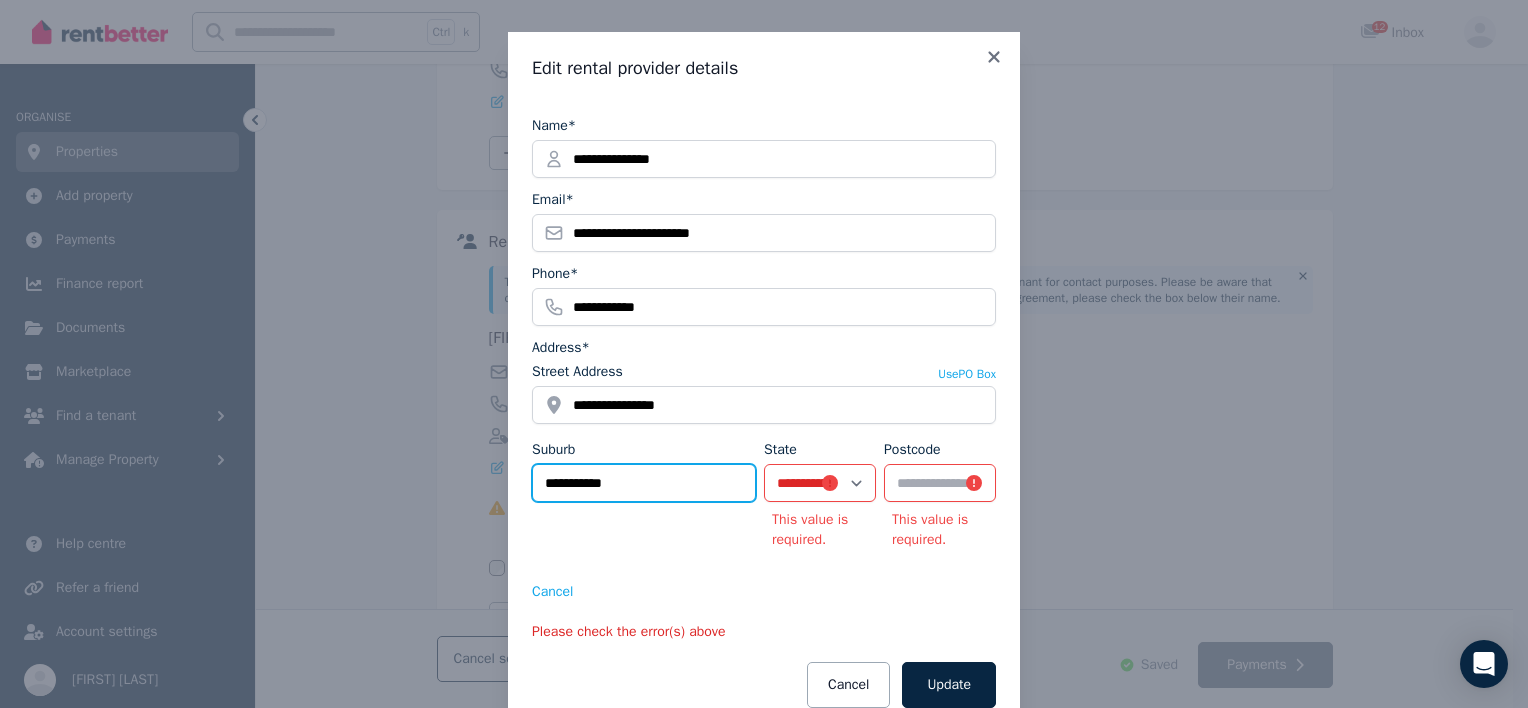 type on "**********" 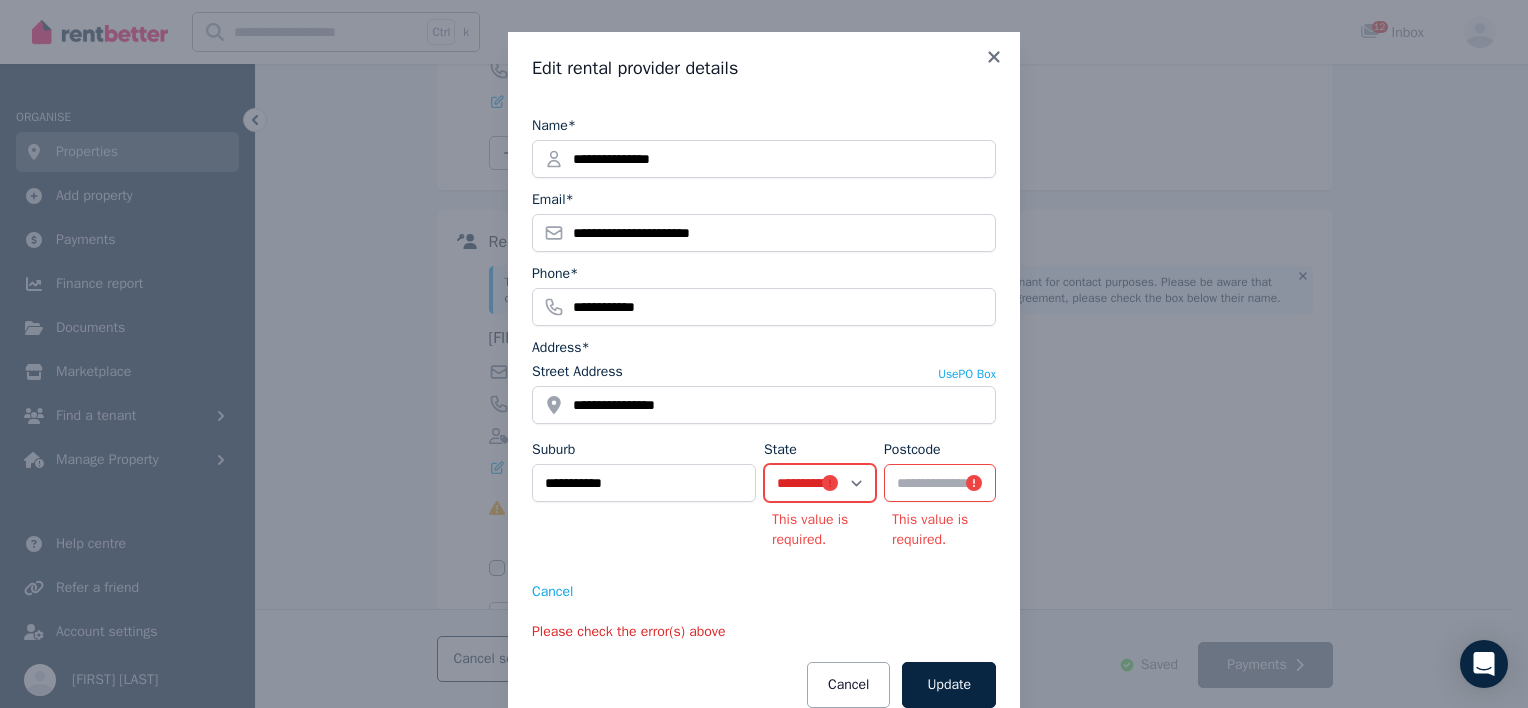 click on "**********" at bounding box center [820, 483] 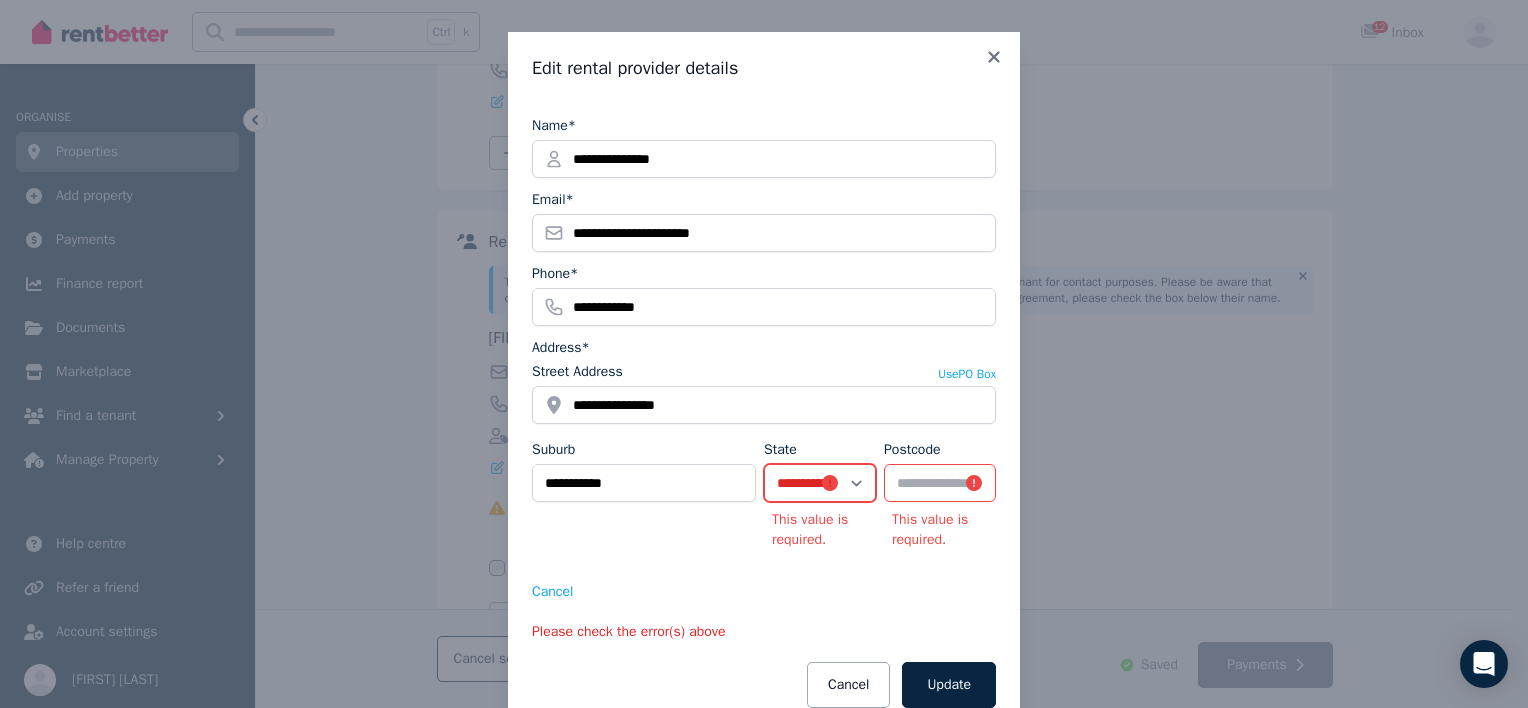 select on "***" 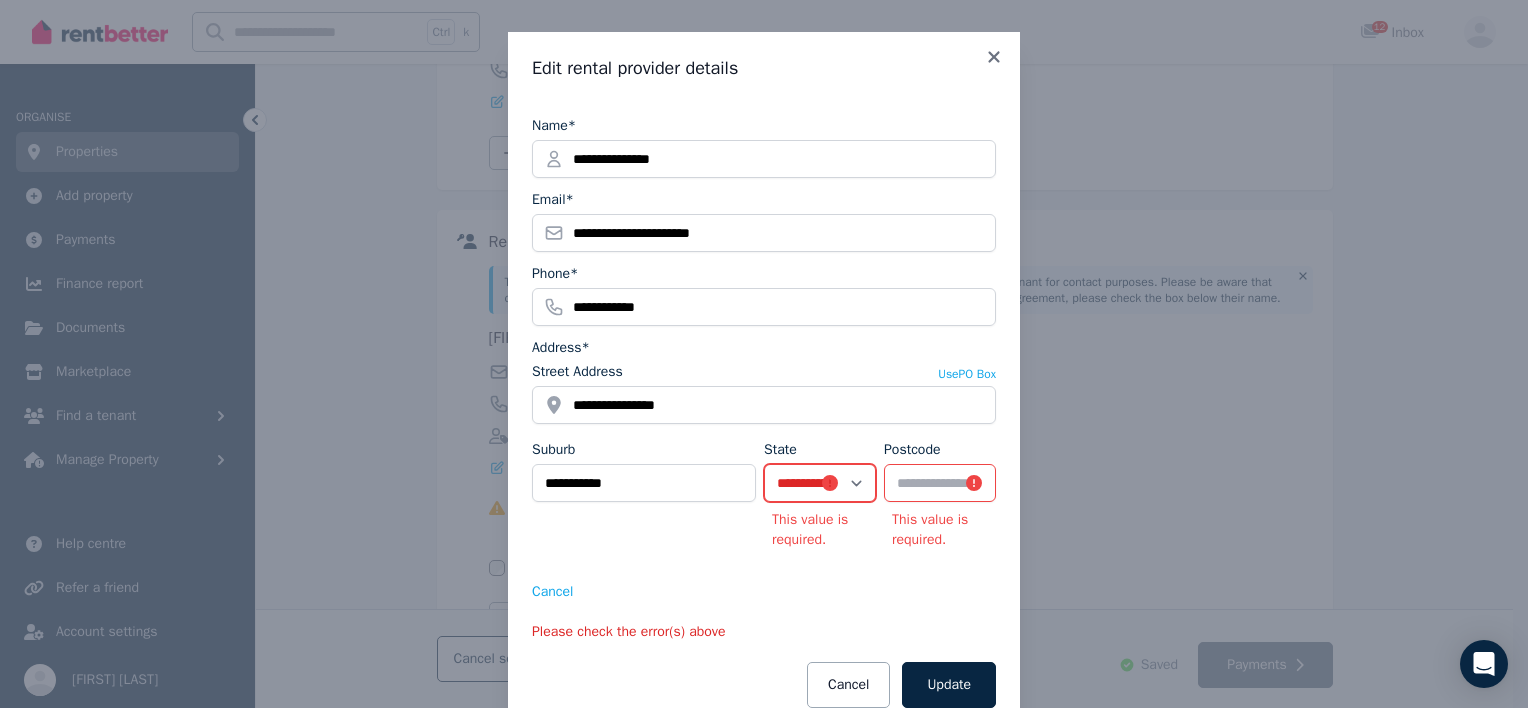 click on "**********" at bounding box center (820, 483) 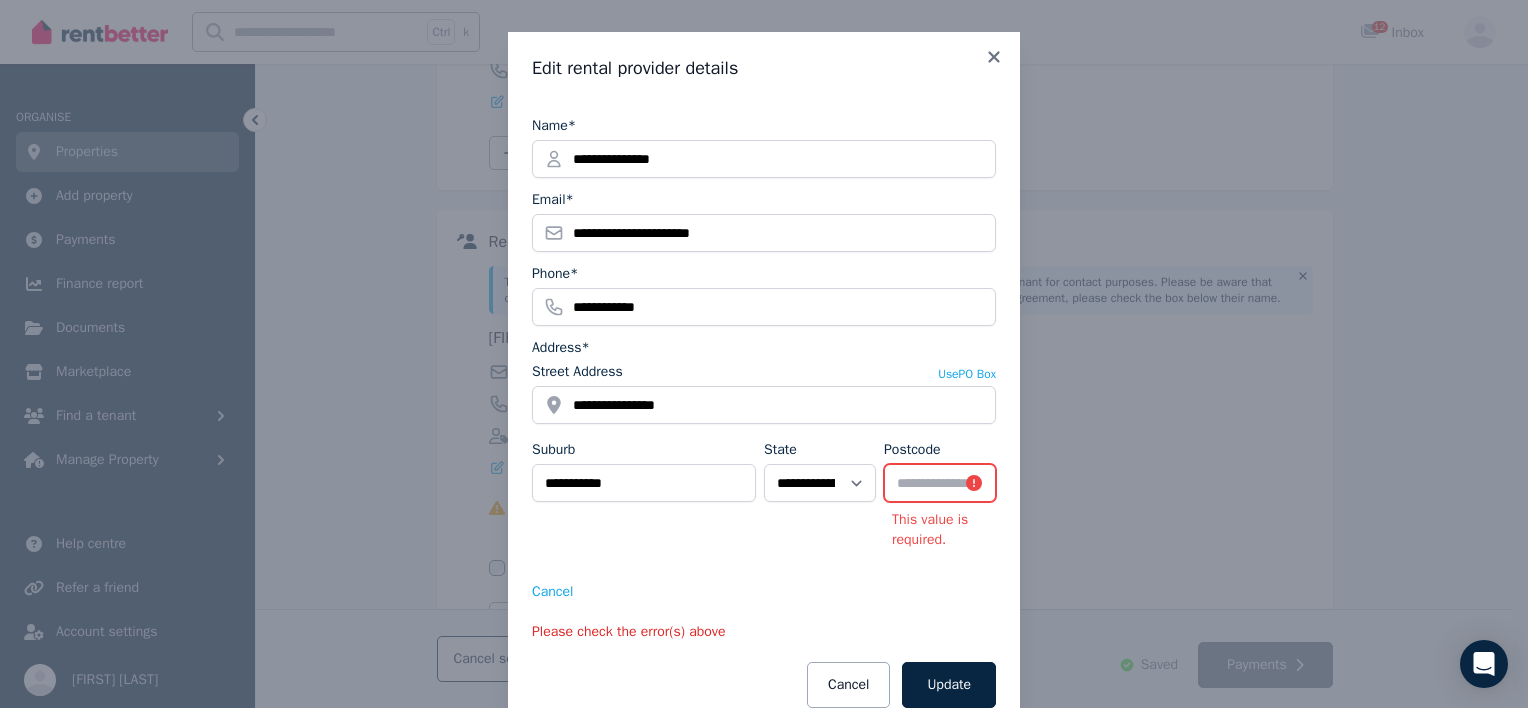 click on "Postcode" at bounding box center [940, 483] 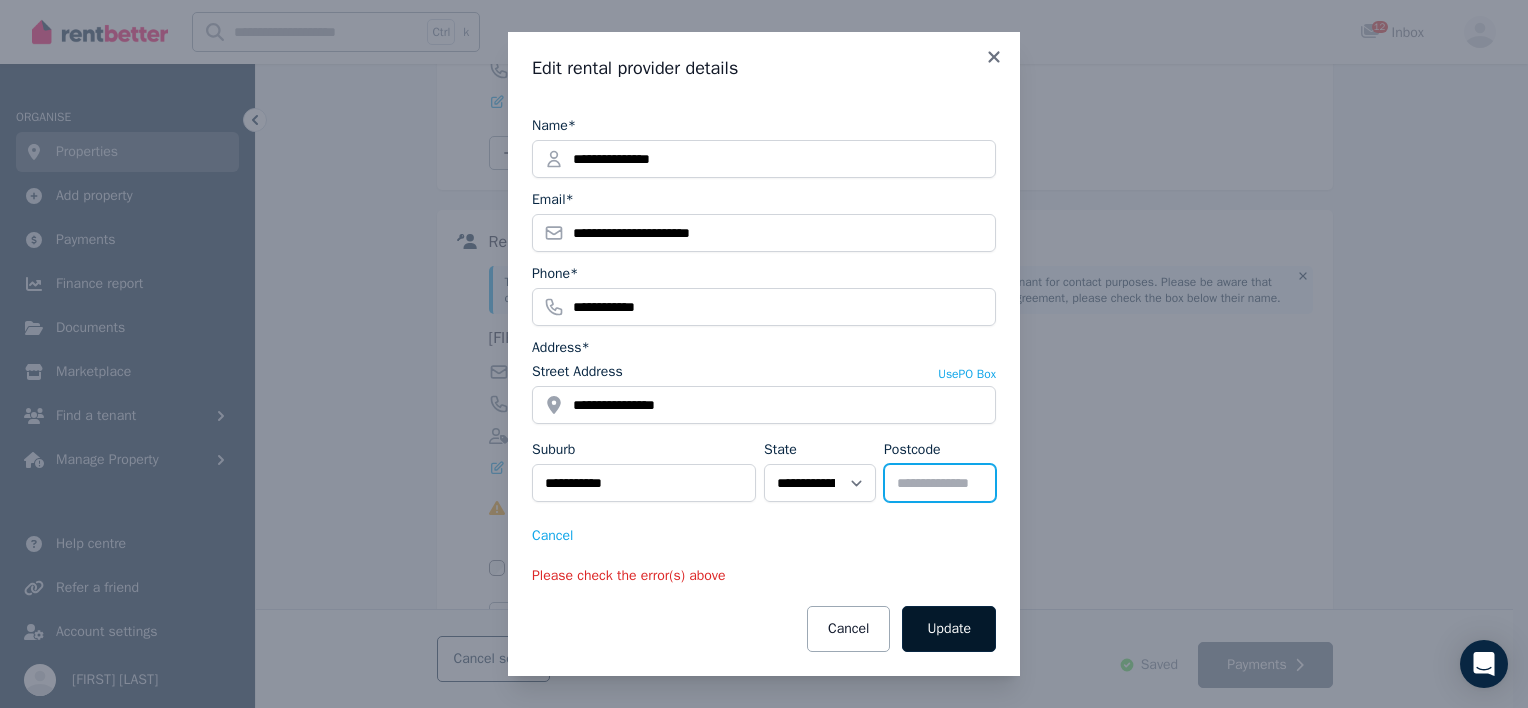 type on "****" 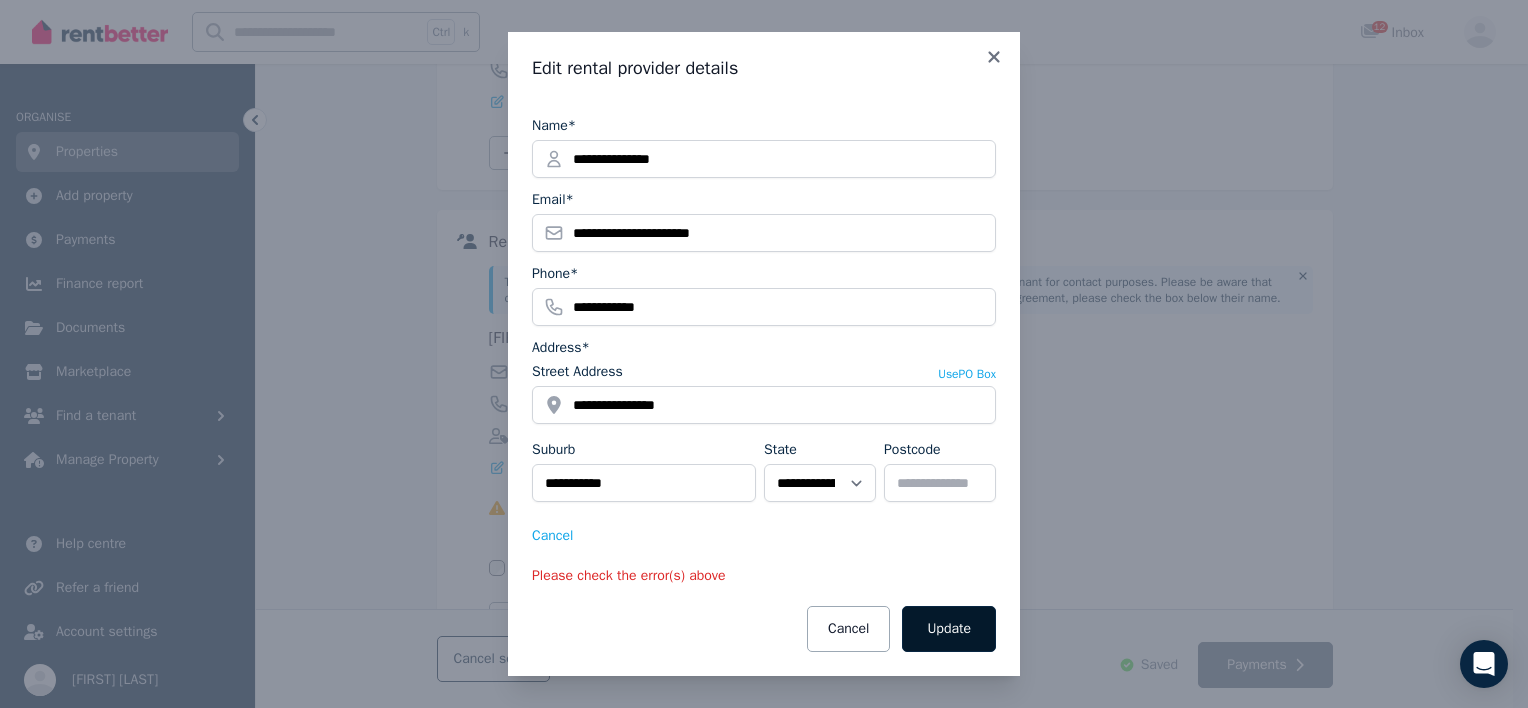 click on "Update" at bounding box center (949, 629) 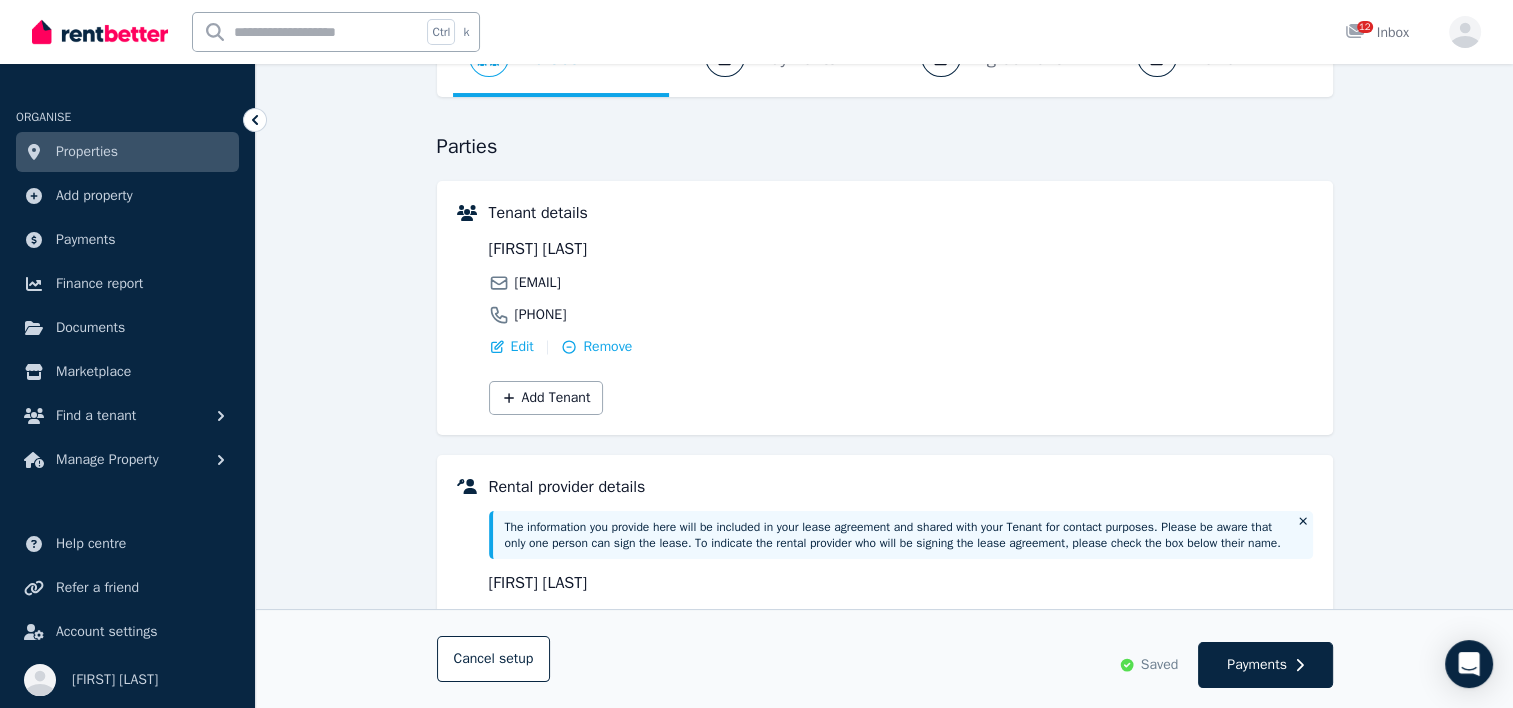 scroll, scrollTop: 133, scrollLeft: 0, axis: vertical 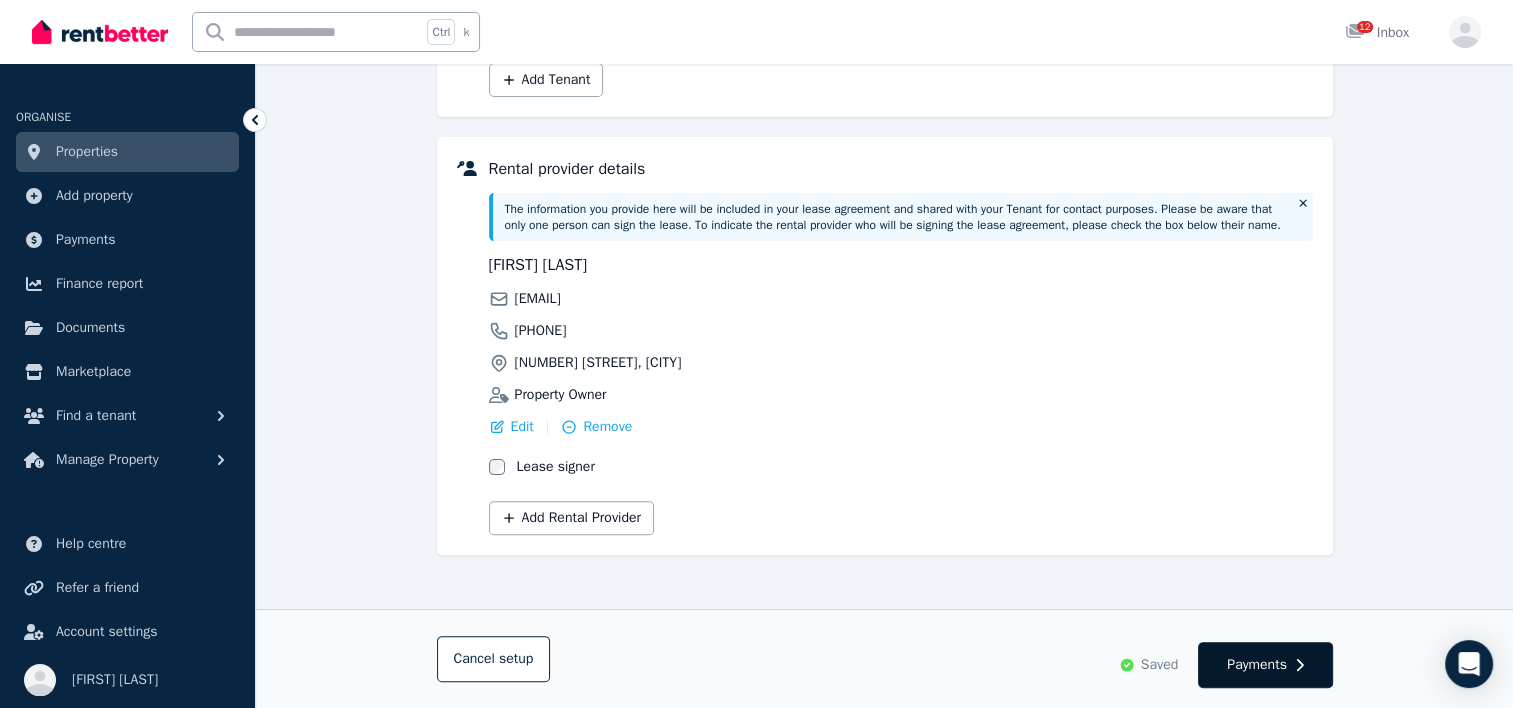 click on "Payments" at bounding box center (1265, 665) 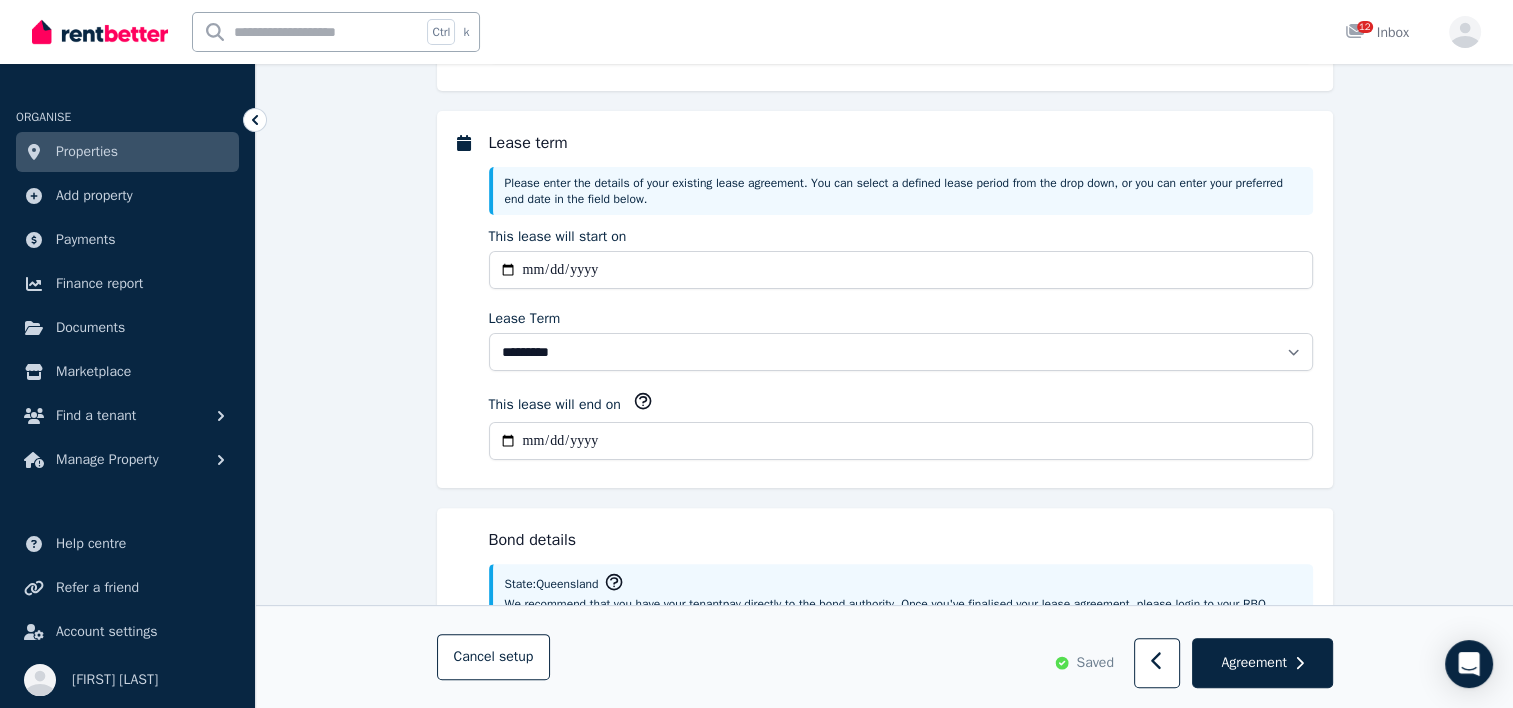 scroll, scrollTop: 0, scrollLeft: 0, axis: both 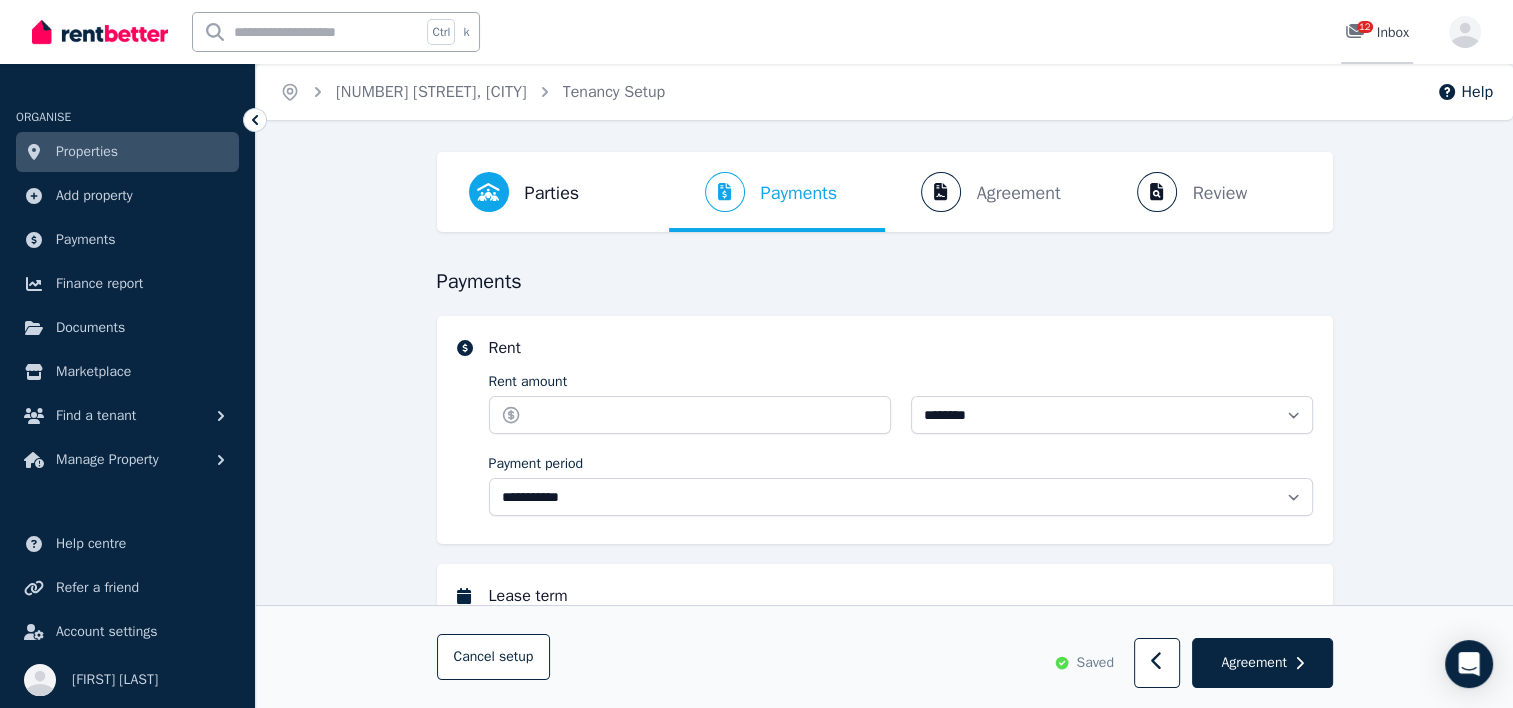 click on "12 Inbox" at bounding box center [1377, 32] 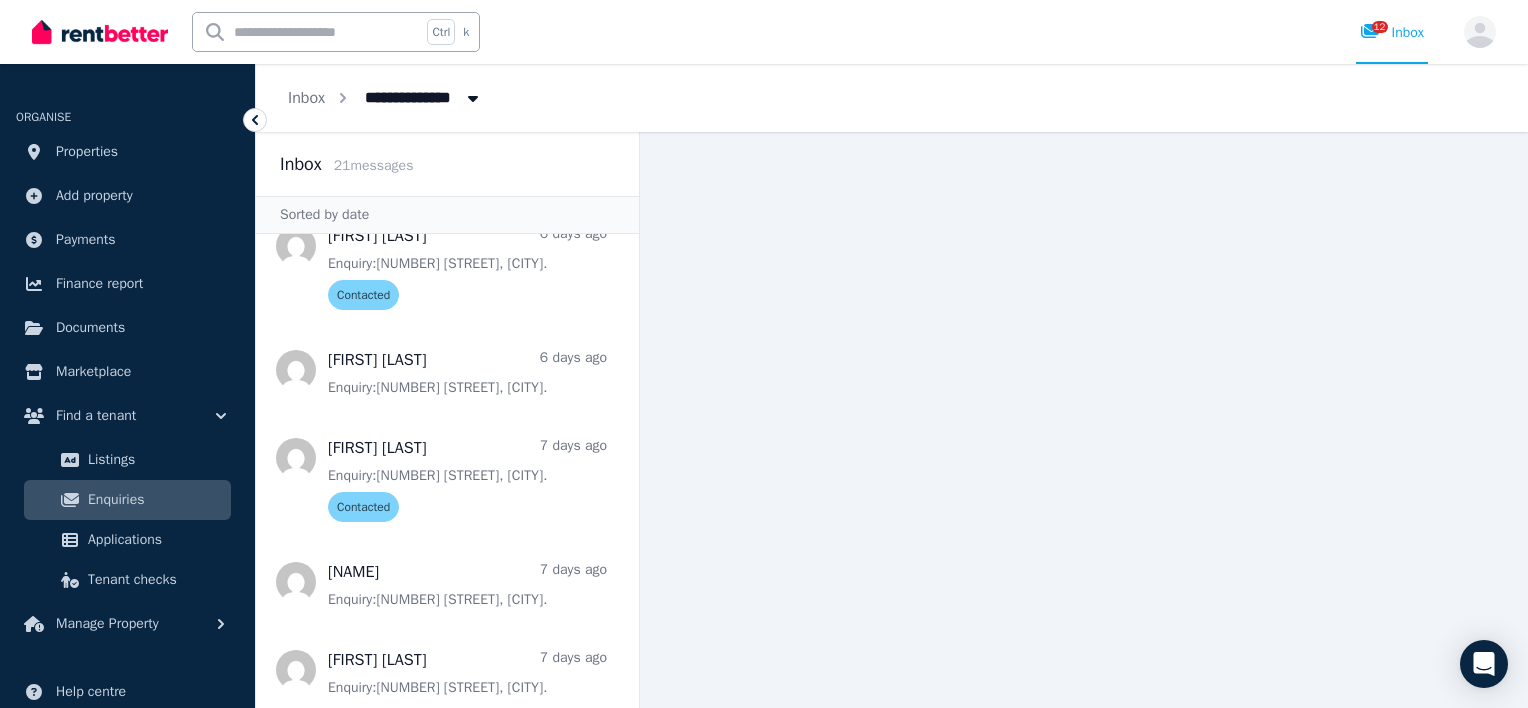 scroll, scrollTop: 1452, scrollLeft: 0, axis: vertical 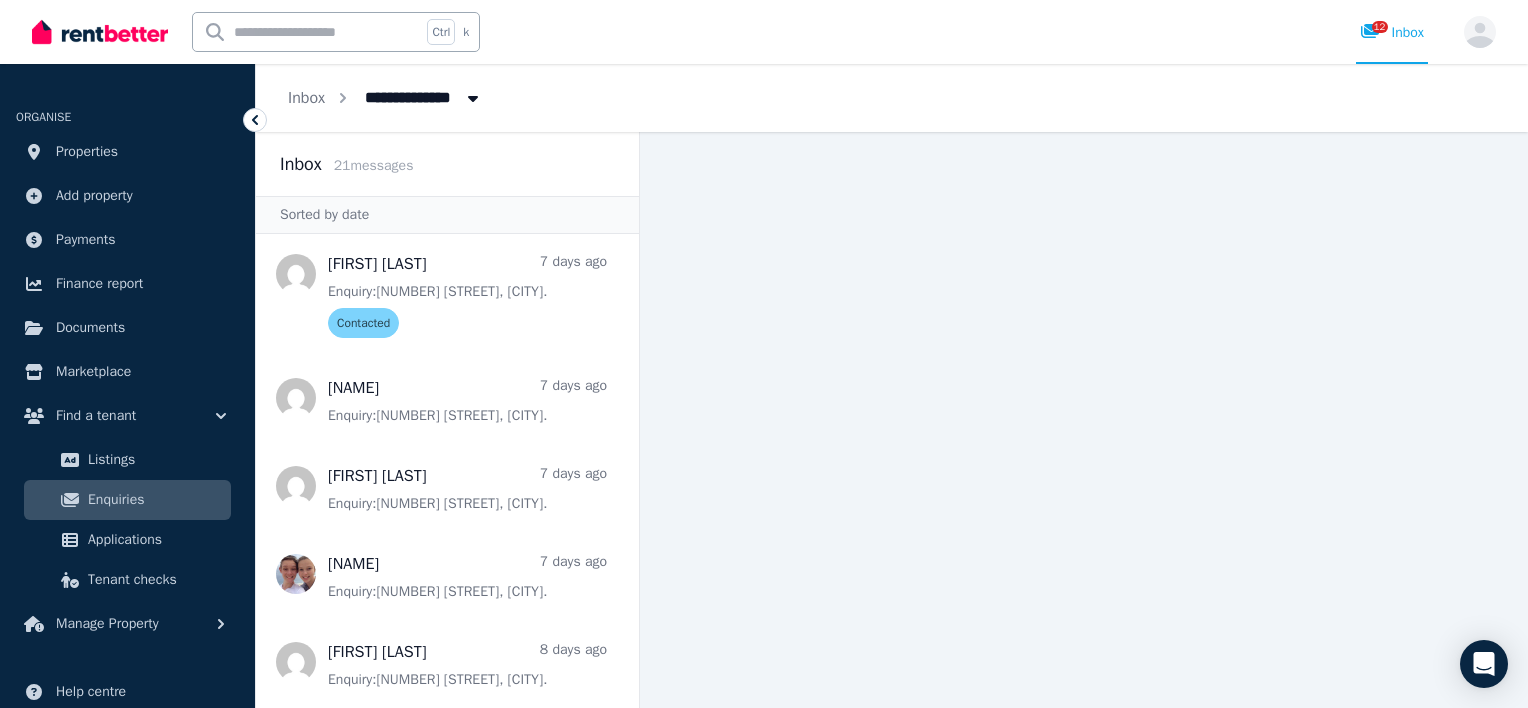 click at bounding box center [1084, 420] 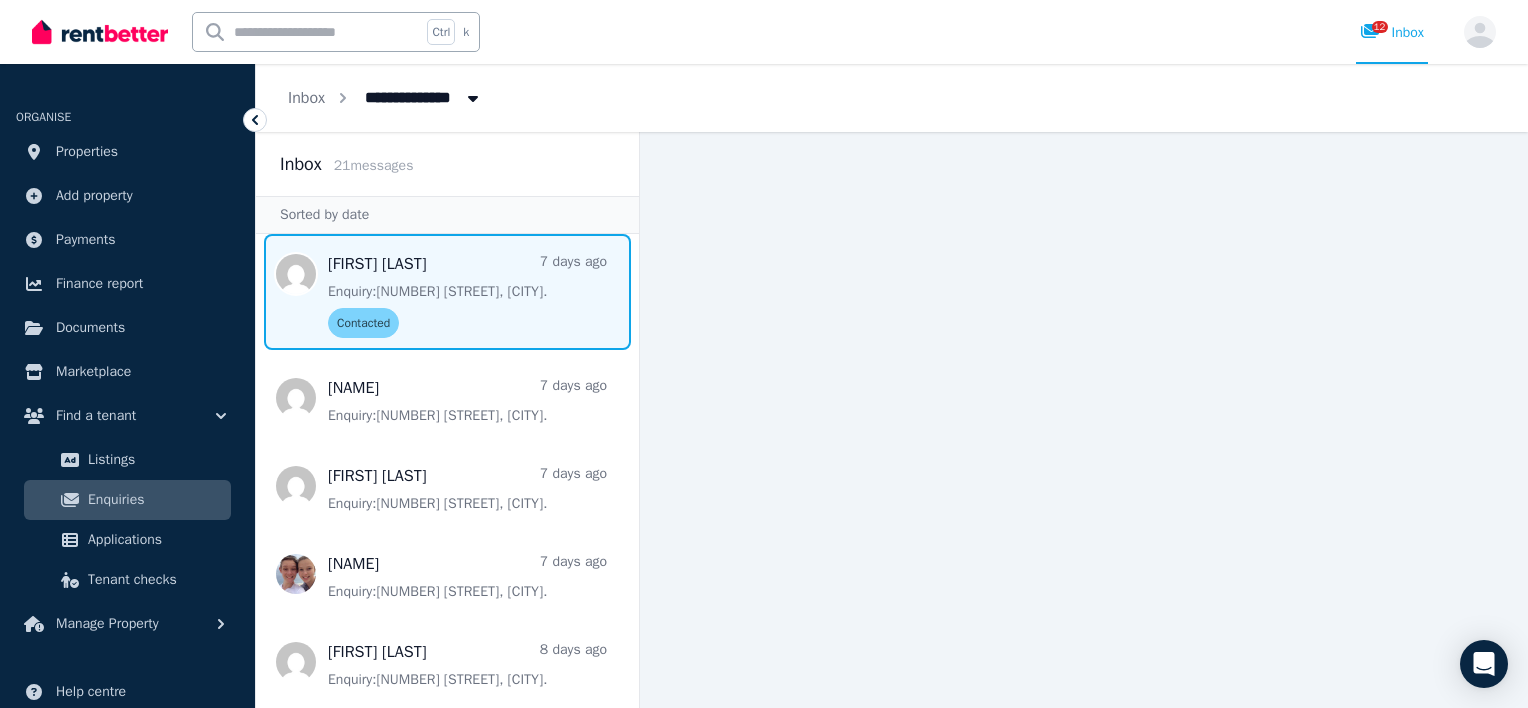 click at bounding box center [447, 292] 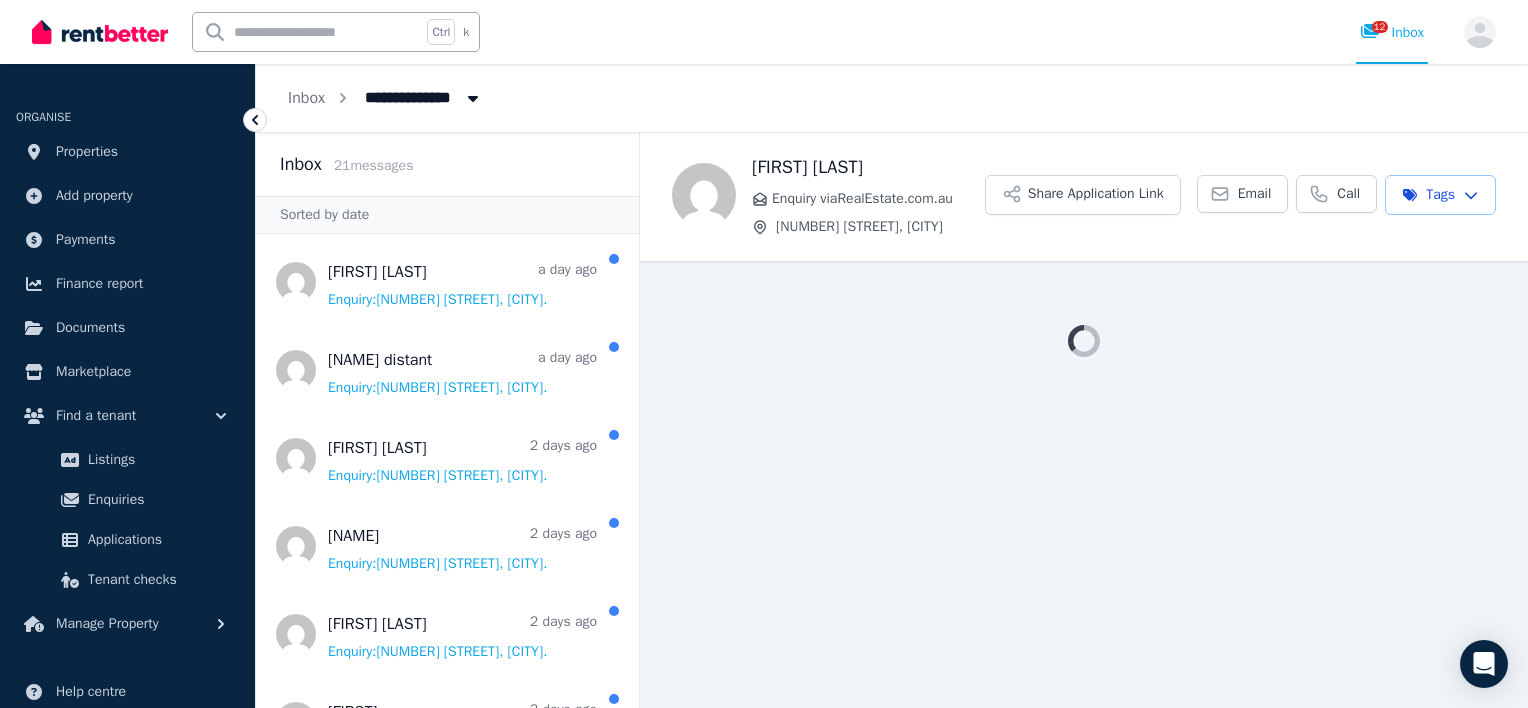 scroll, scrollTop: 0, scrollLeft: 0, axis: both 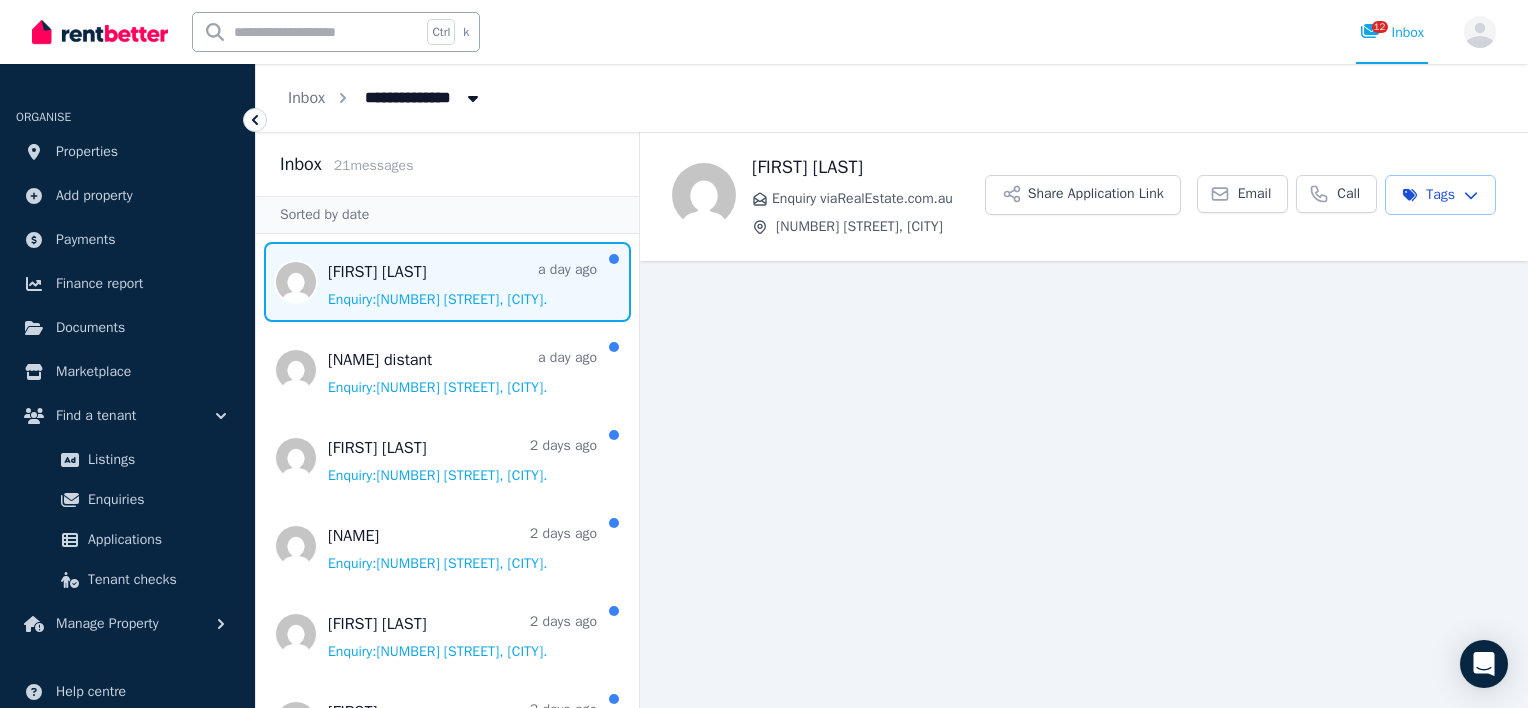 click at bounding box center [447, 282] 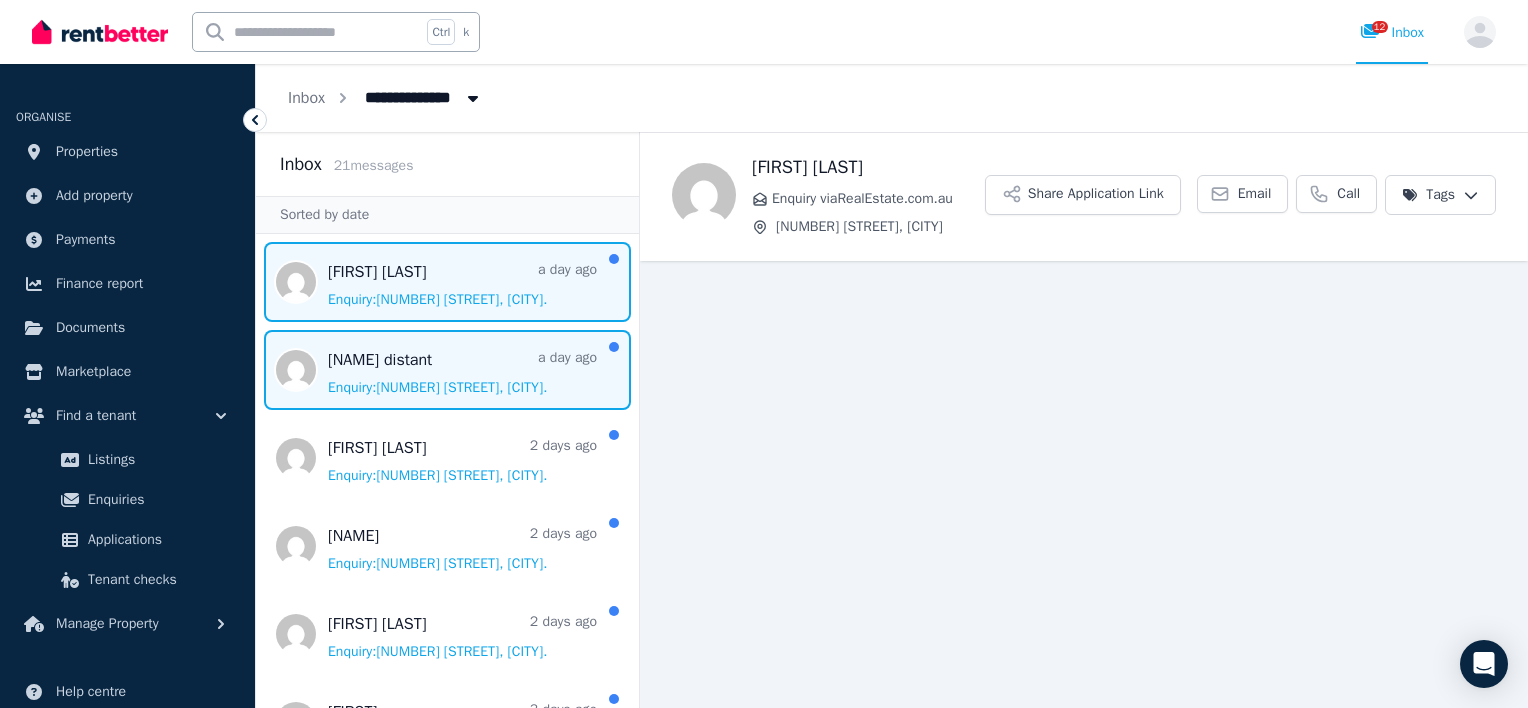 click at bounding box center [447, 370] 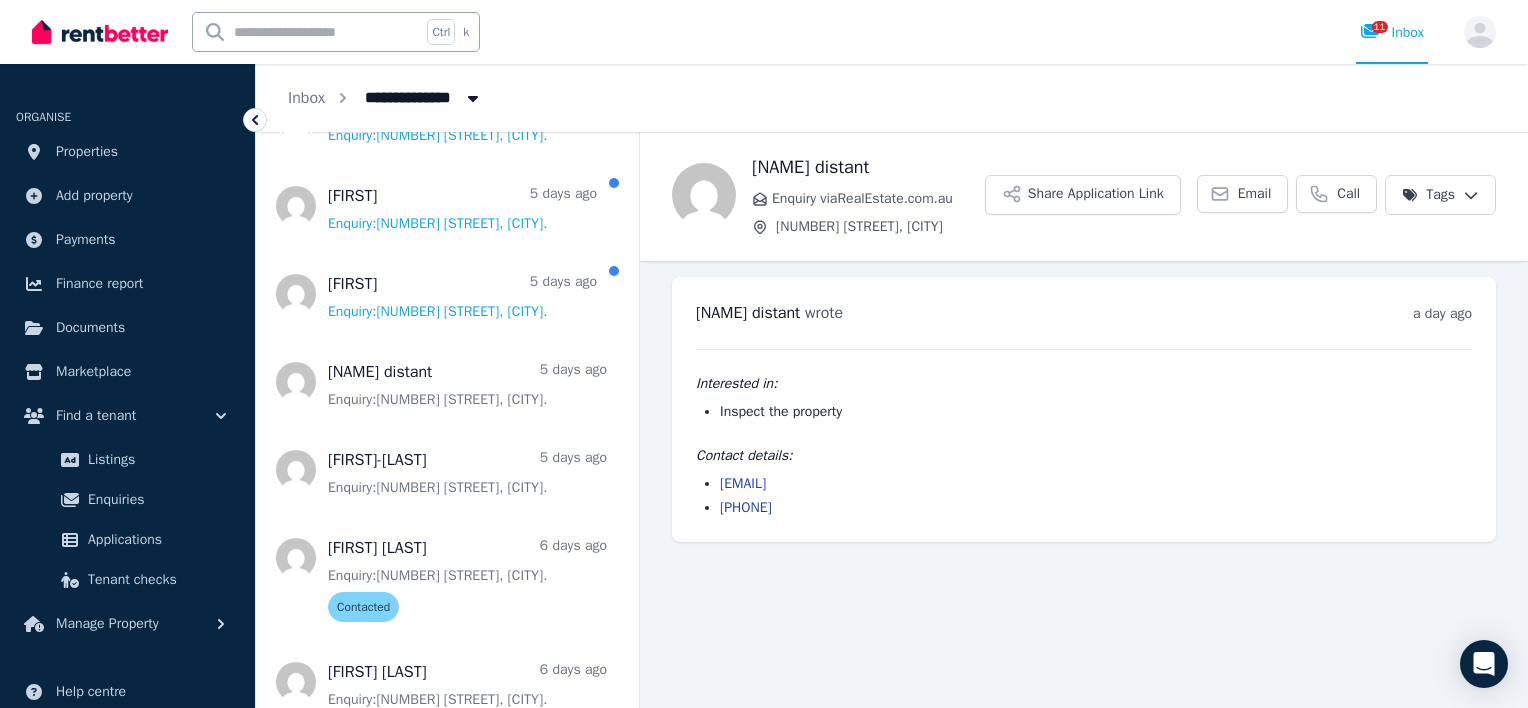 scroll, scrollTop: 0, scrollLeft: 0, axis: both 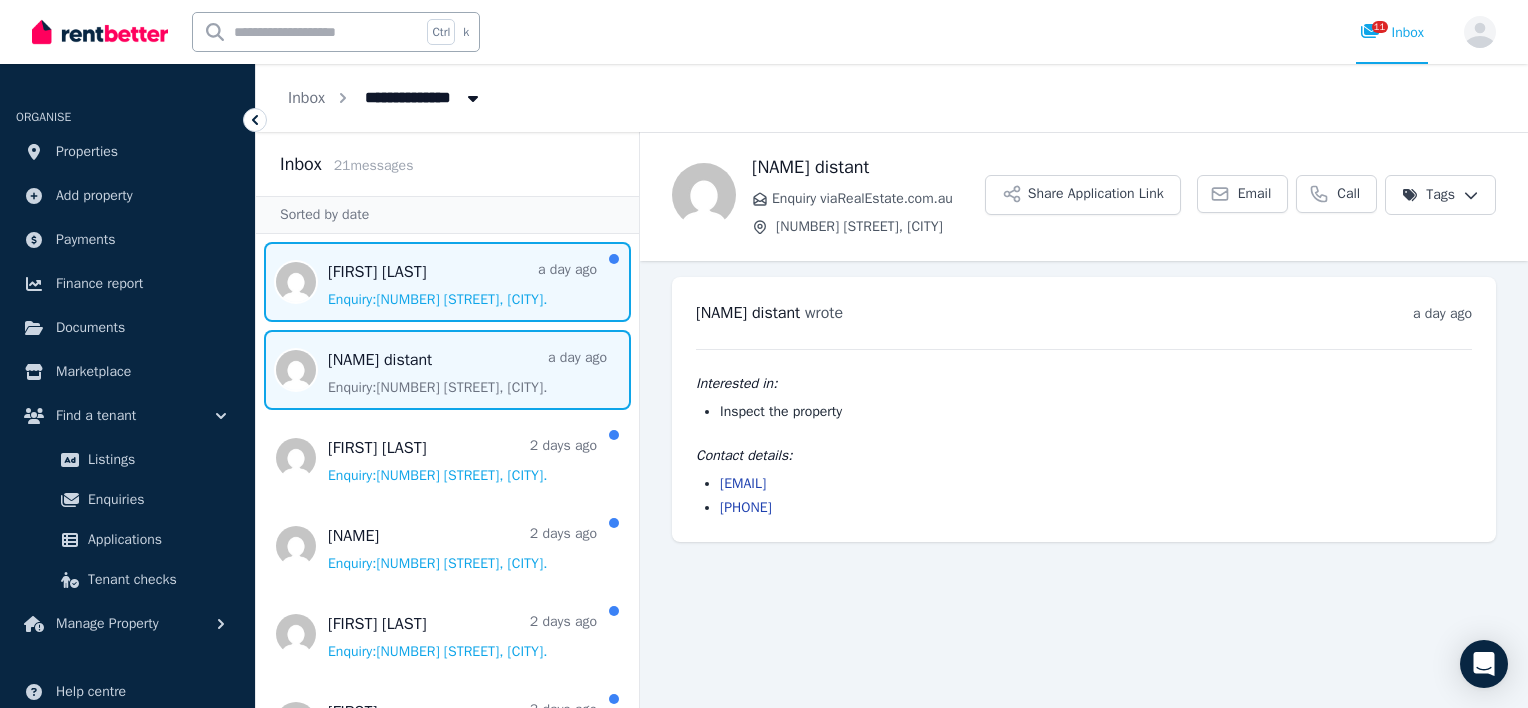 click at bounding box center (447, 282) 